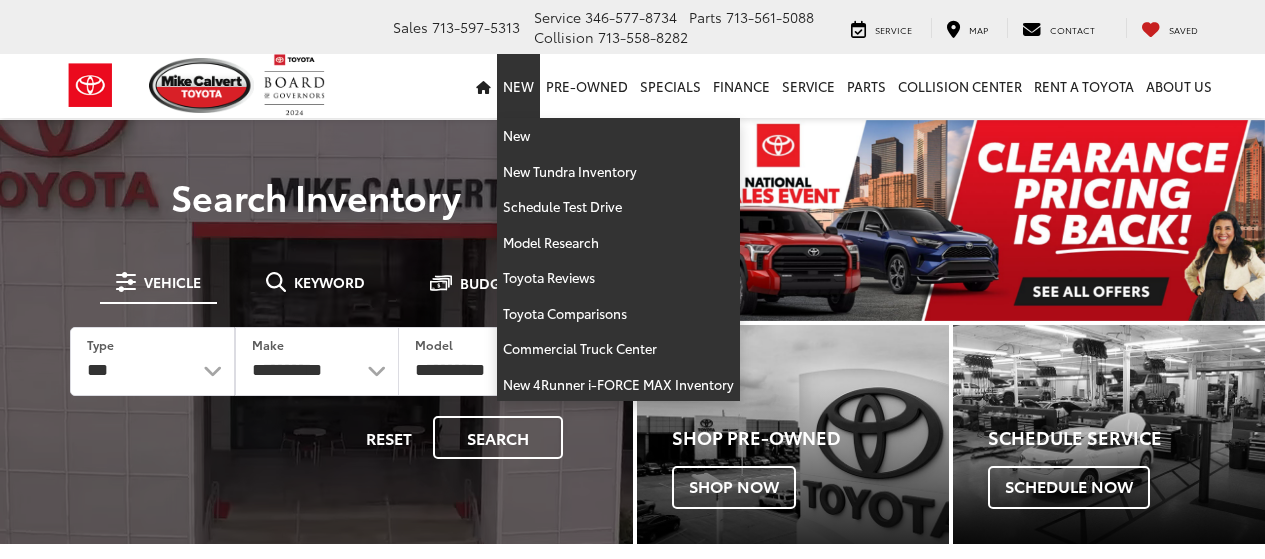 scroll, scrollTop: 0, scrollLeft: 0, axis: both 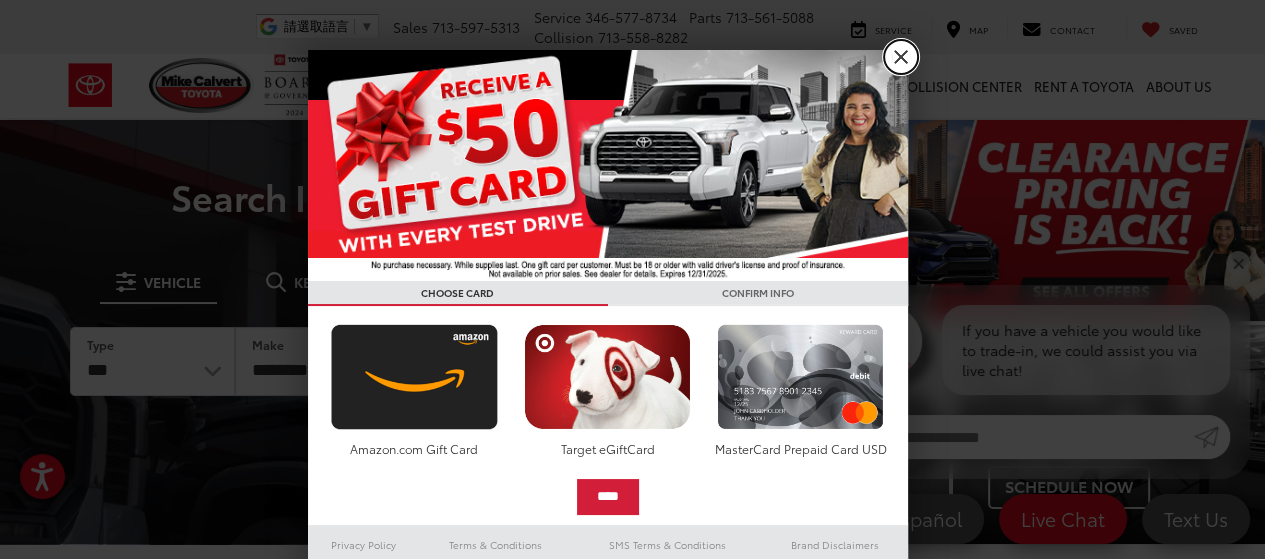 click on "X" at bounding box center (901, 57) 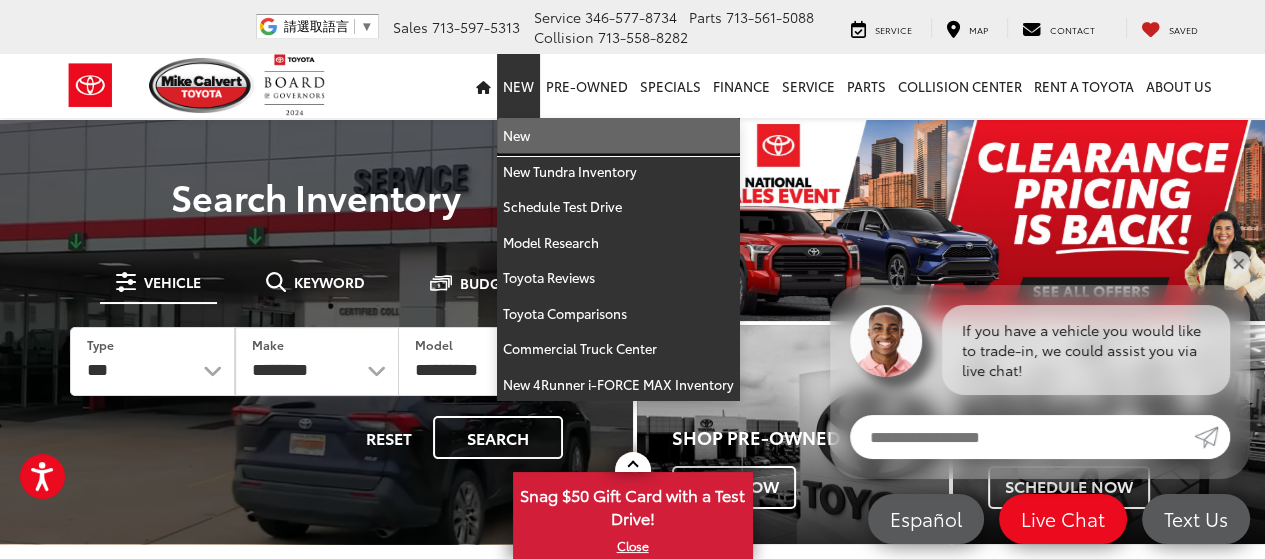 click on "New" at bounding box center [618, 136] 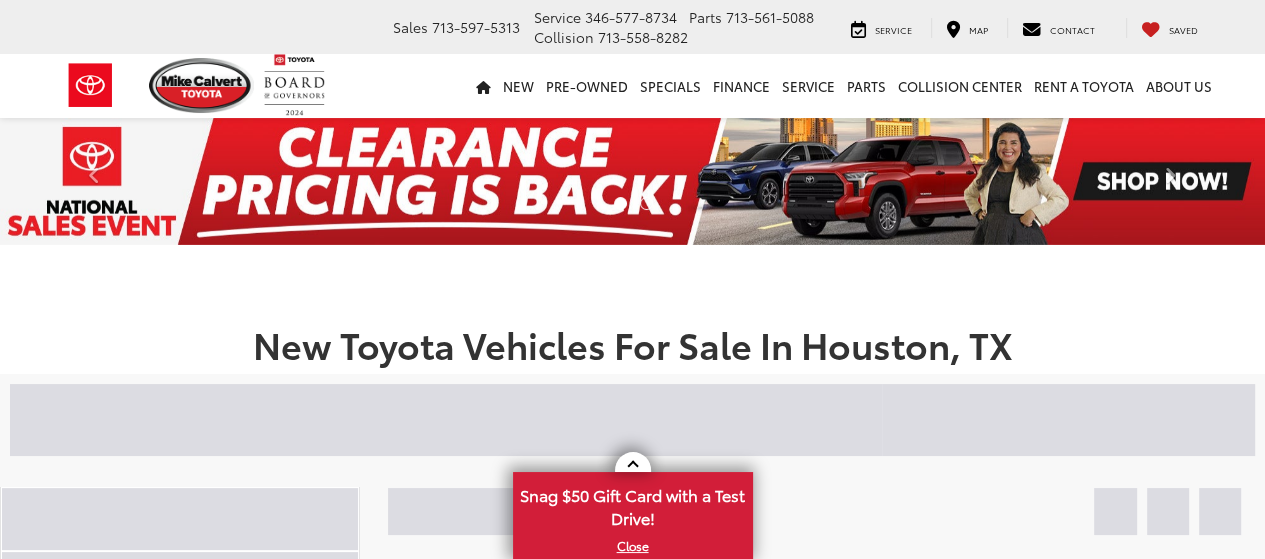 scroll, scrollTop: 300, scrollLeft: 0, axis: vertical 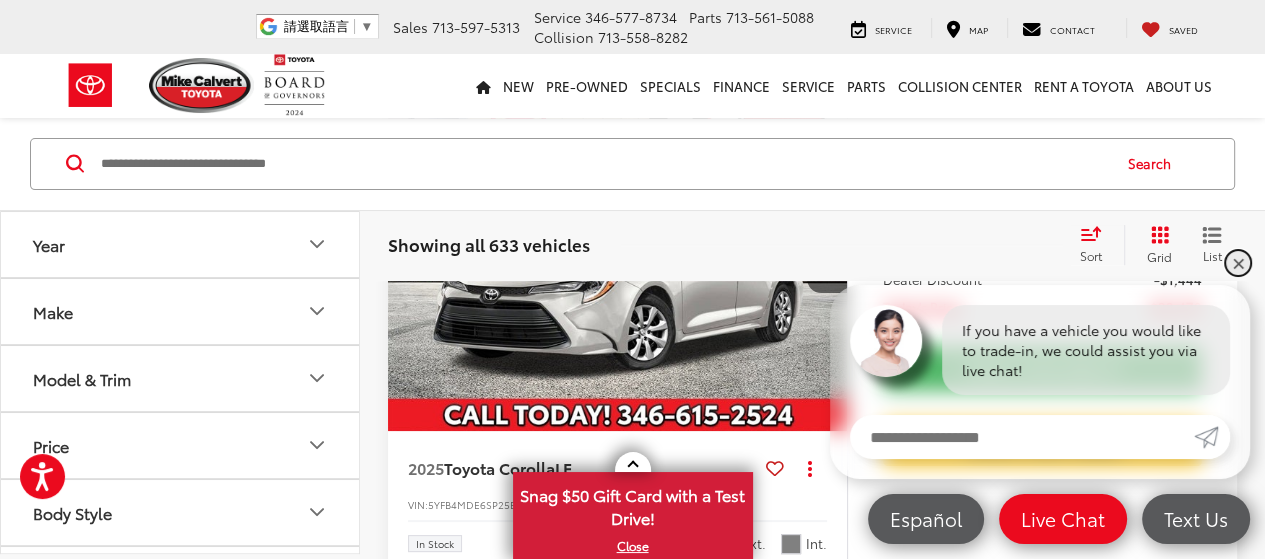 click on "✕" at bounding box center (1238, 263) 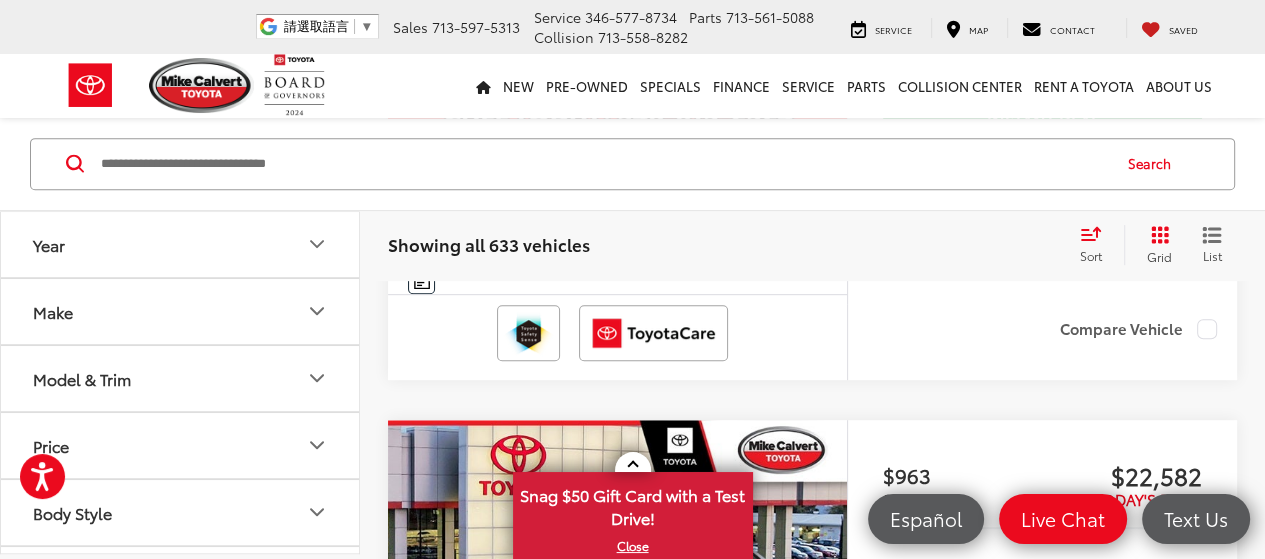 scroll, scrollTop: 954, scrollLeft: 0, axis: vertical 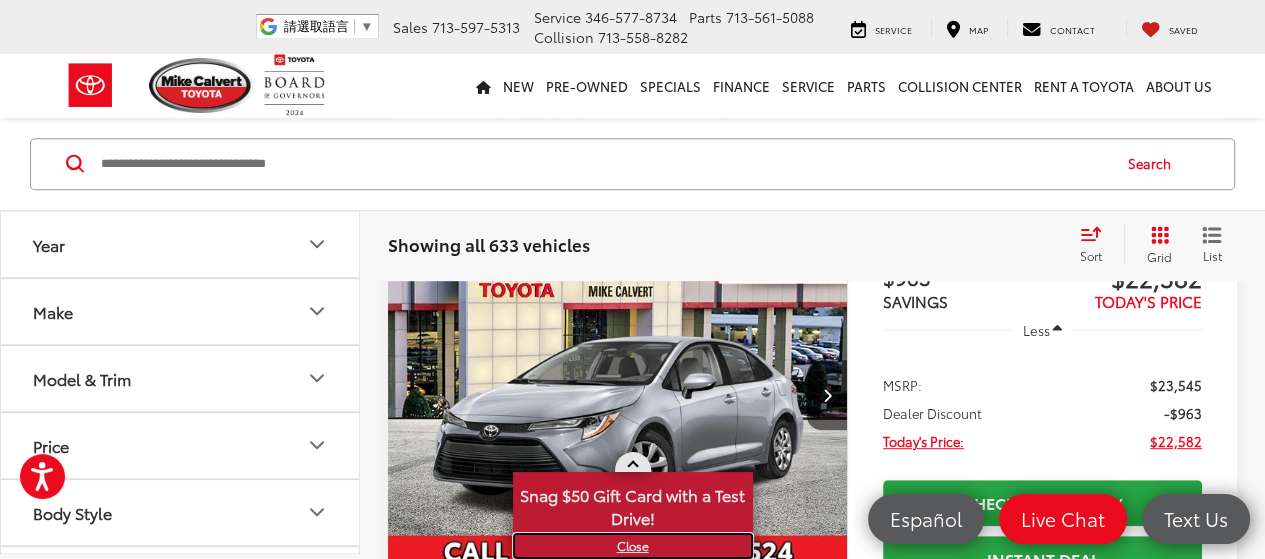 click on "X" at bounding box center (633, 546) 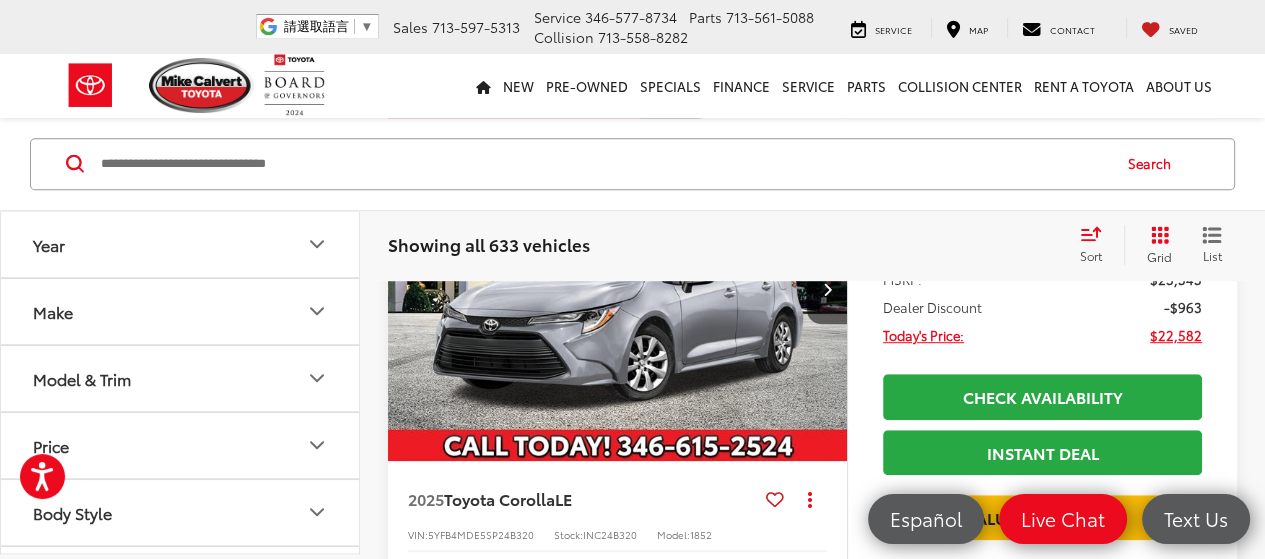 scroll, scrollTop: 1154, scrollLeft: 0, axis: vertical 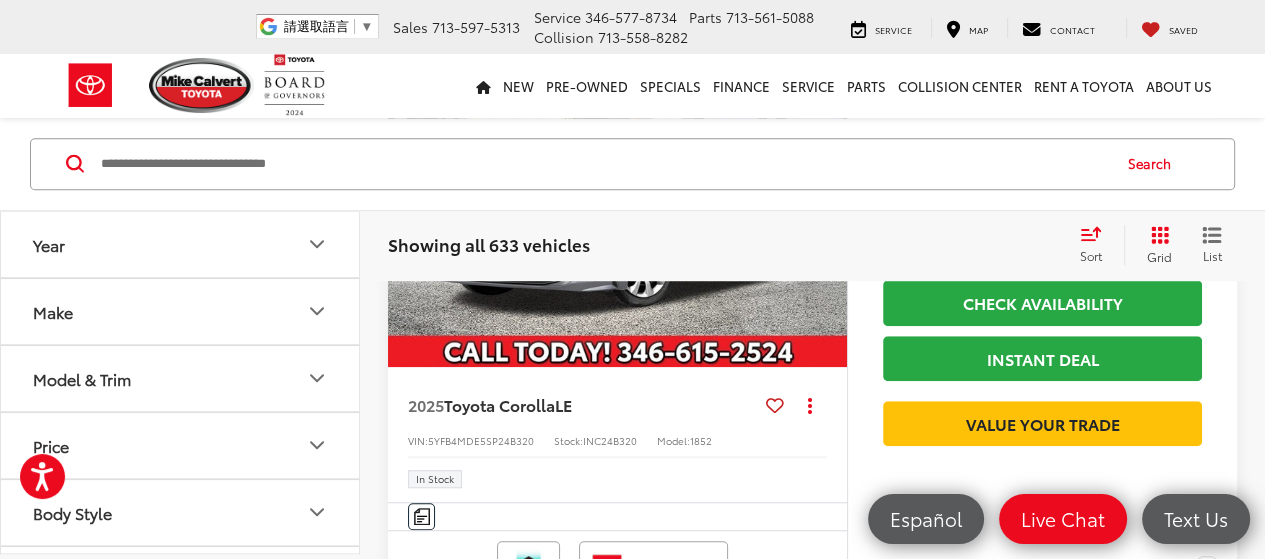 click on "Make" at bounding box center [181, 310] 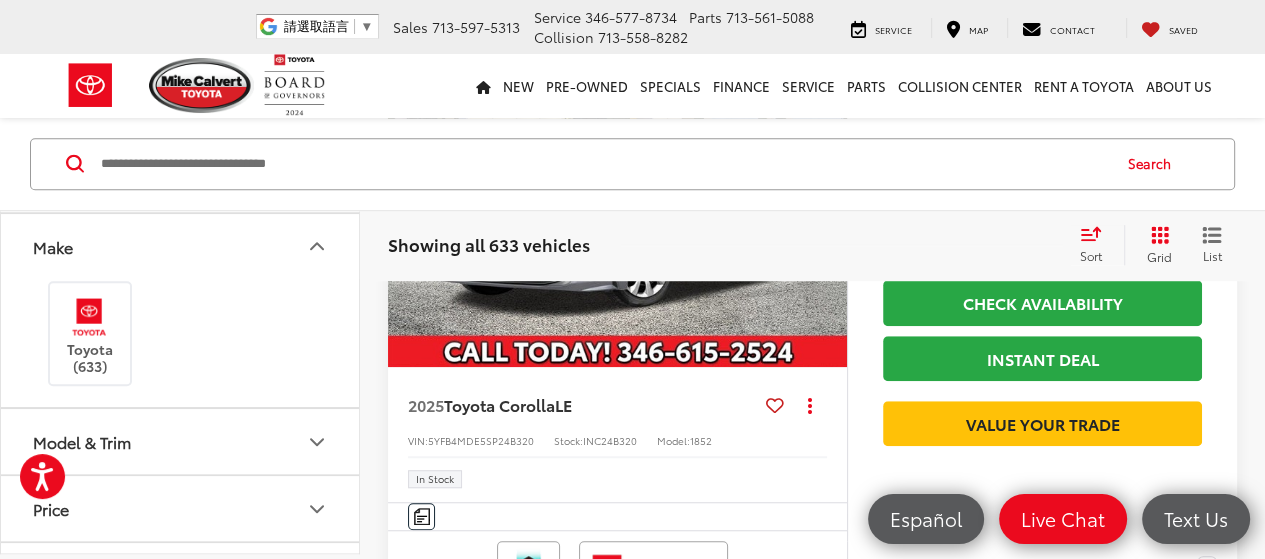 scroll, scrollTop: 100, scrollLeft: 0, axis: vertical 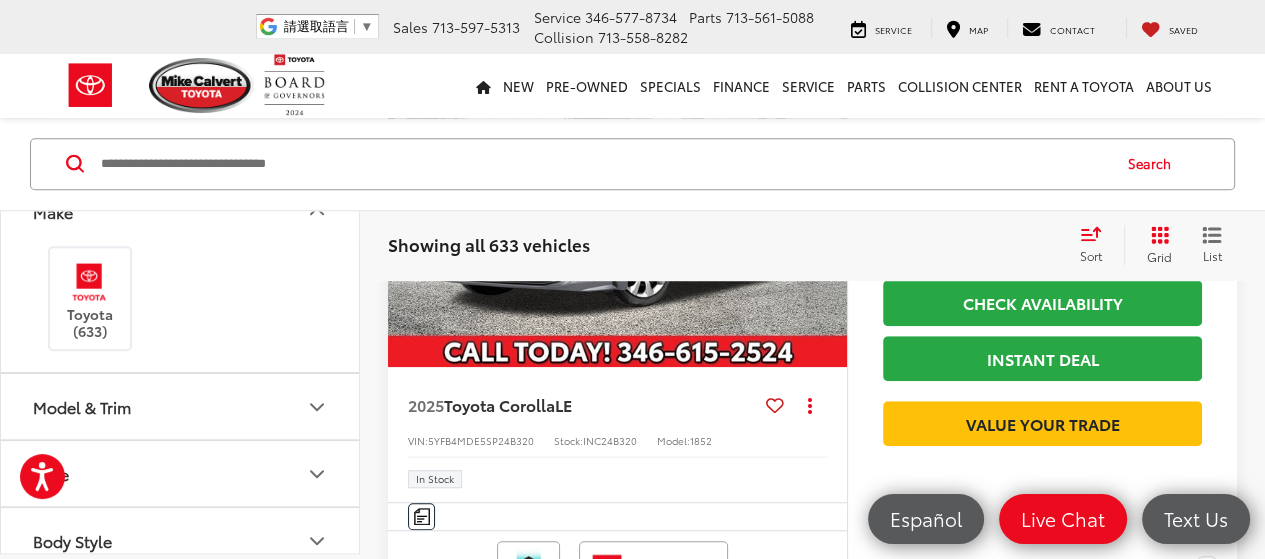 click on "Model & Trim" at bounding box center [181, 406] 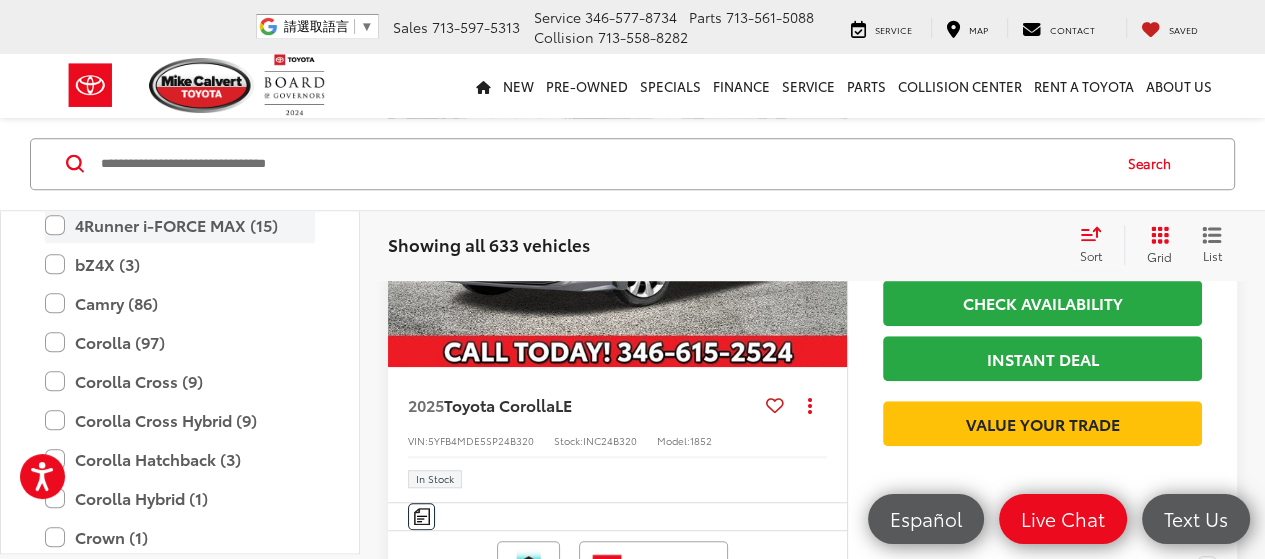 scroll, scrollTop: 400, scrollLeft: 0, axis: vertical 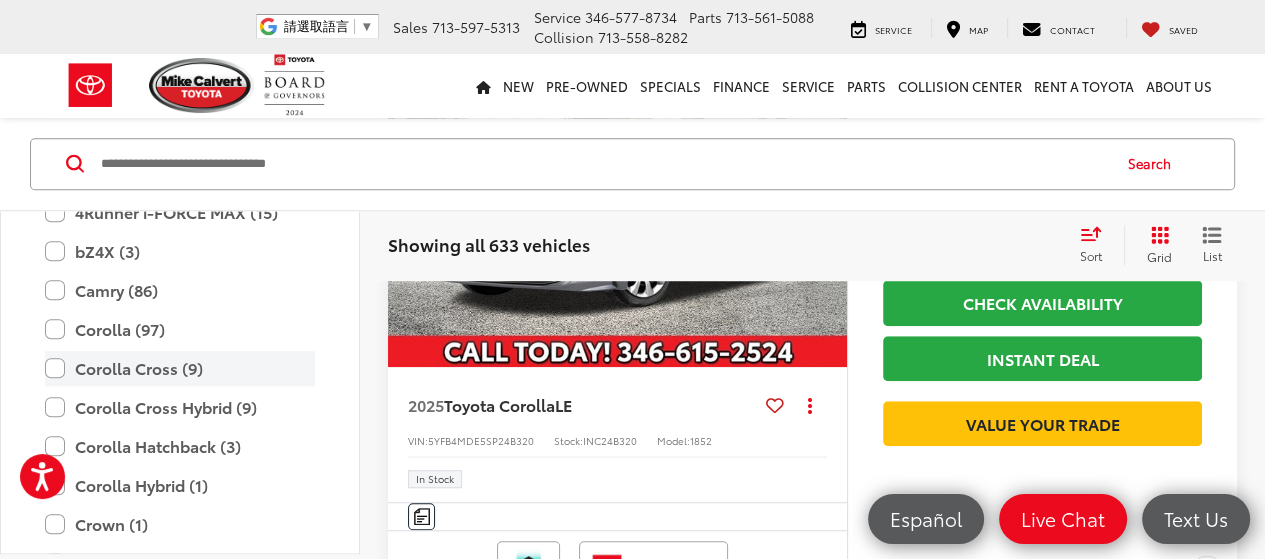 click on "Corolla Cross (9)" at bounding box center [180, 368] 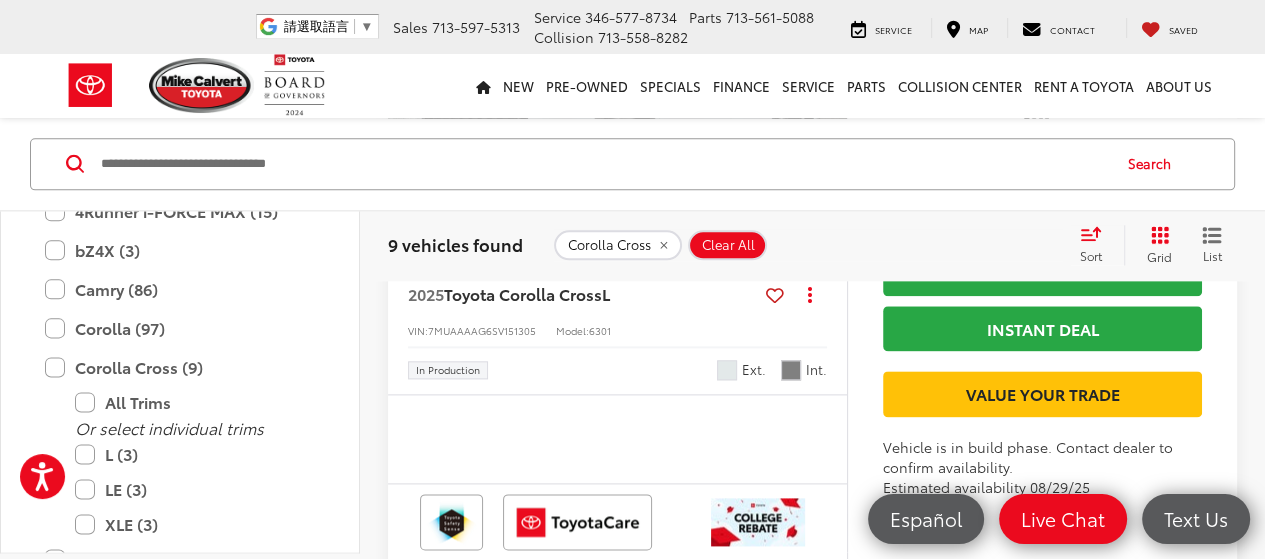 scroll, scrollTop: 2156, scrollLeft: 0, axis: vertical 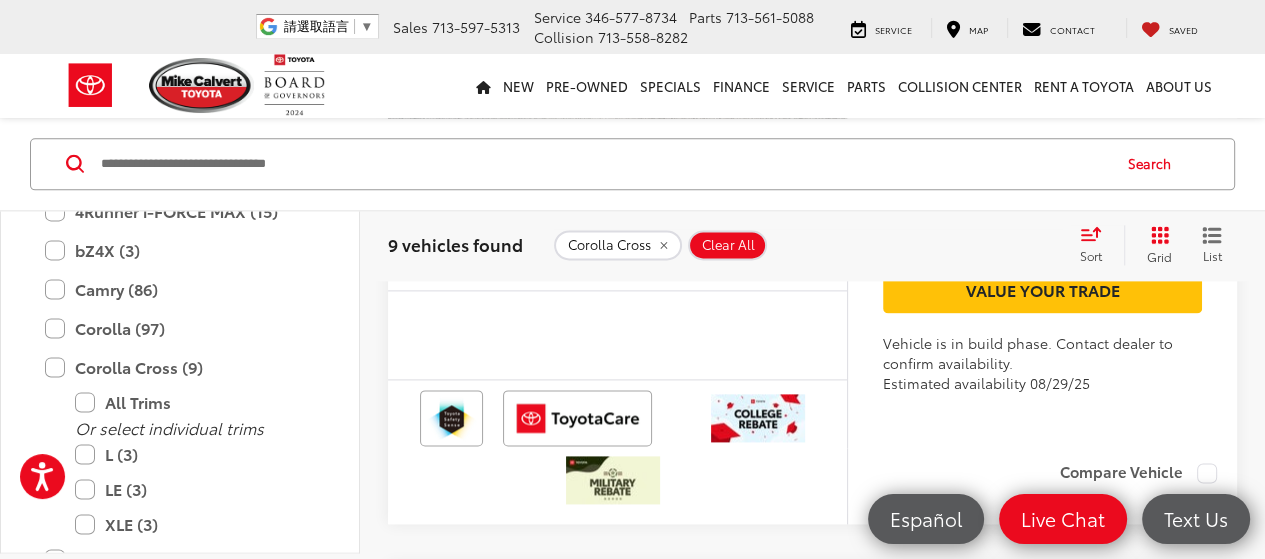 click on "Check Availability" at bounding box center (1042, 169) 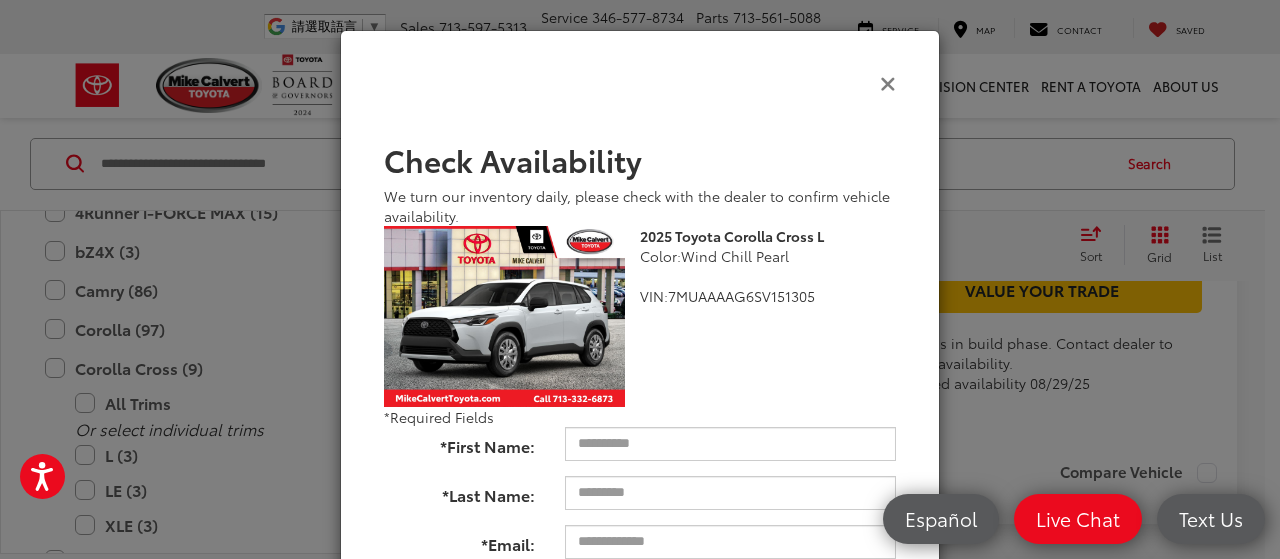 click at bounding box center (888, 82) 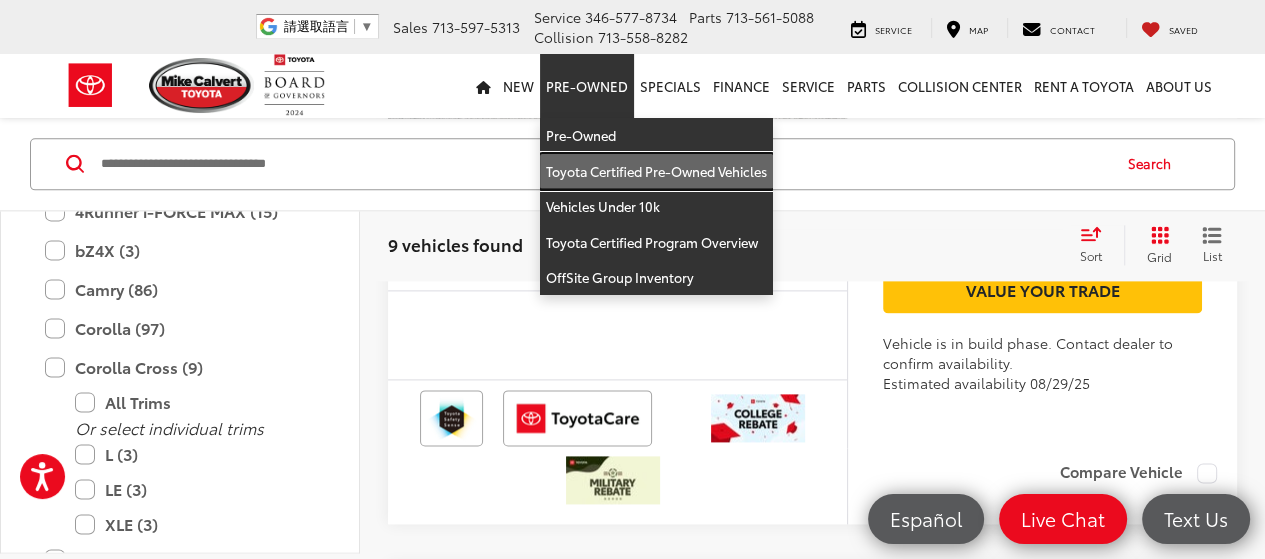 click on "Toyota Certified Pre-Owned Vehicles" at bounding box center [656, 172] 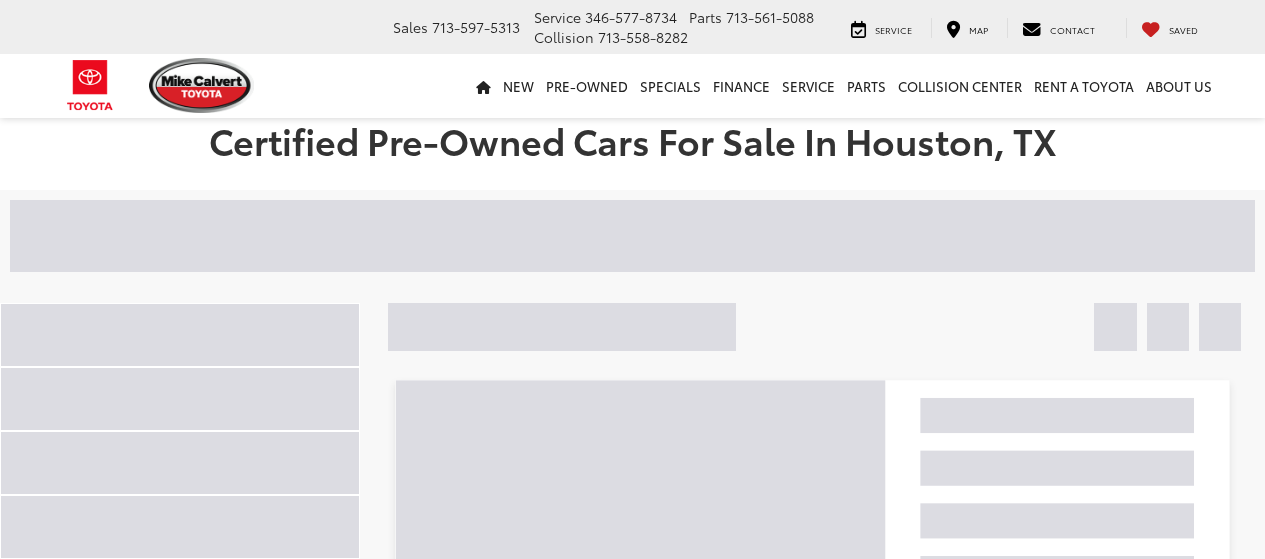 scroll, scrollTop: 0, scrollLeft: 0, axis: both 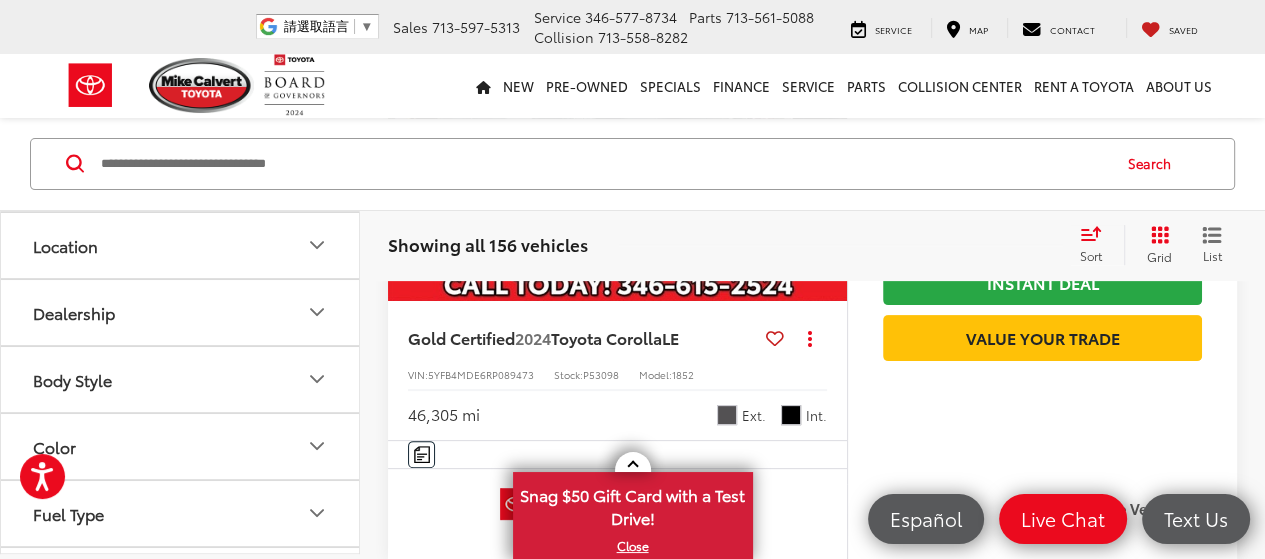 click on "Dealership" at bounding box center (181, 311) 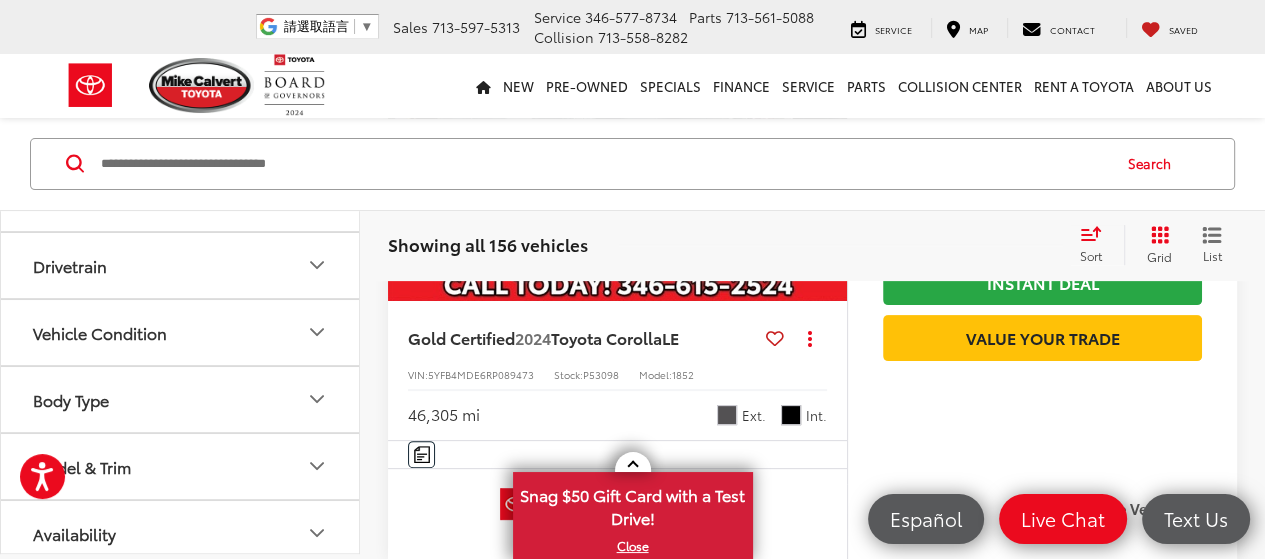scroll, scrollTop: 706, scrollLeft: 0, axis: vertical 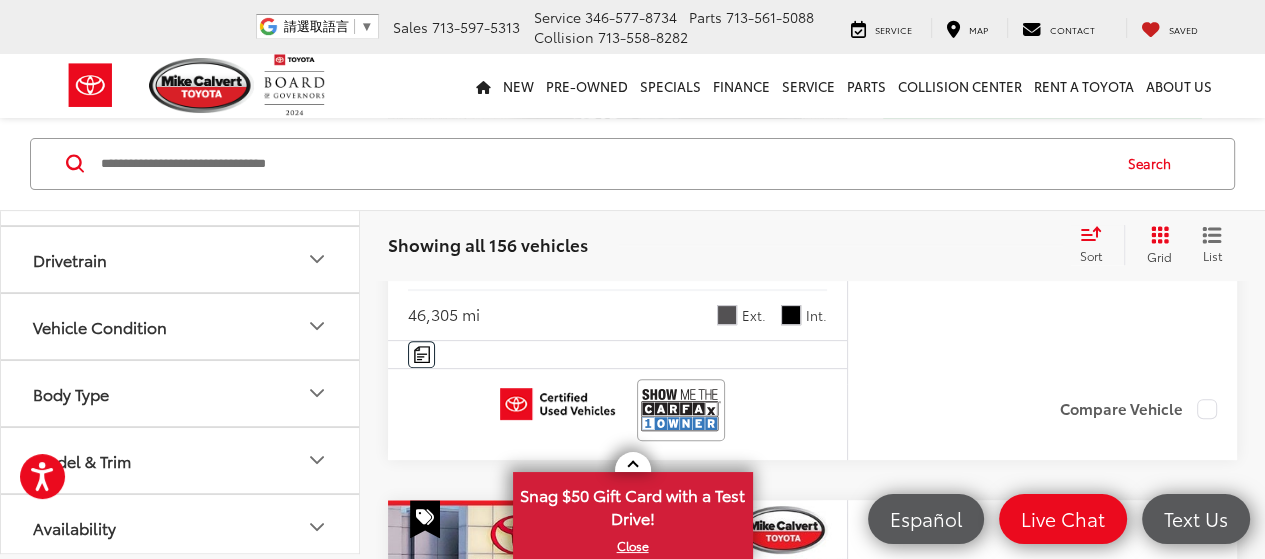 click on "Vehicle Condition" at bounding box center [181, 325] 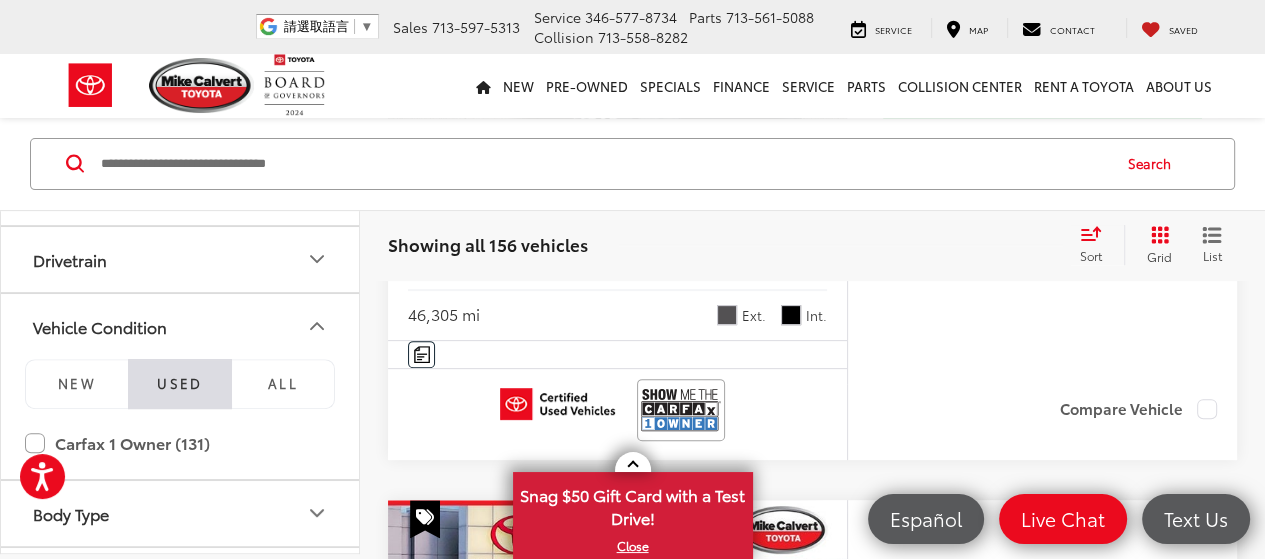 click 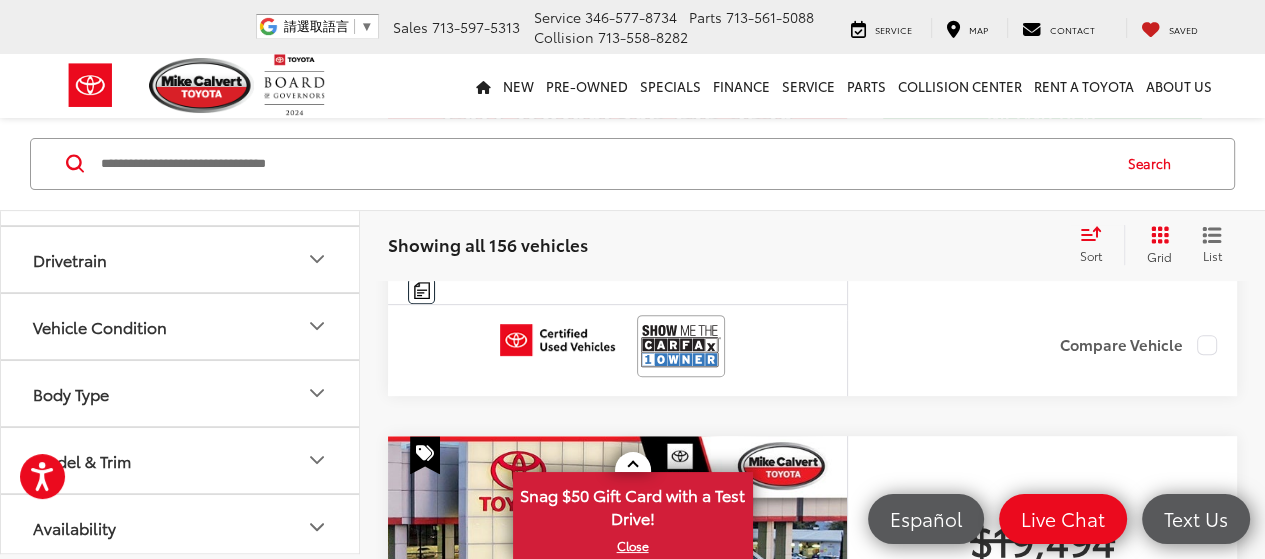 scroll, scrollTop: 600, scrollLeft: 0, axis: vertical 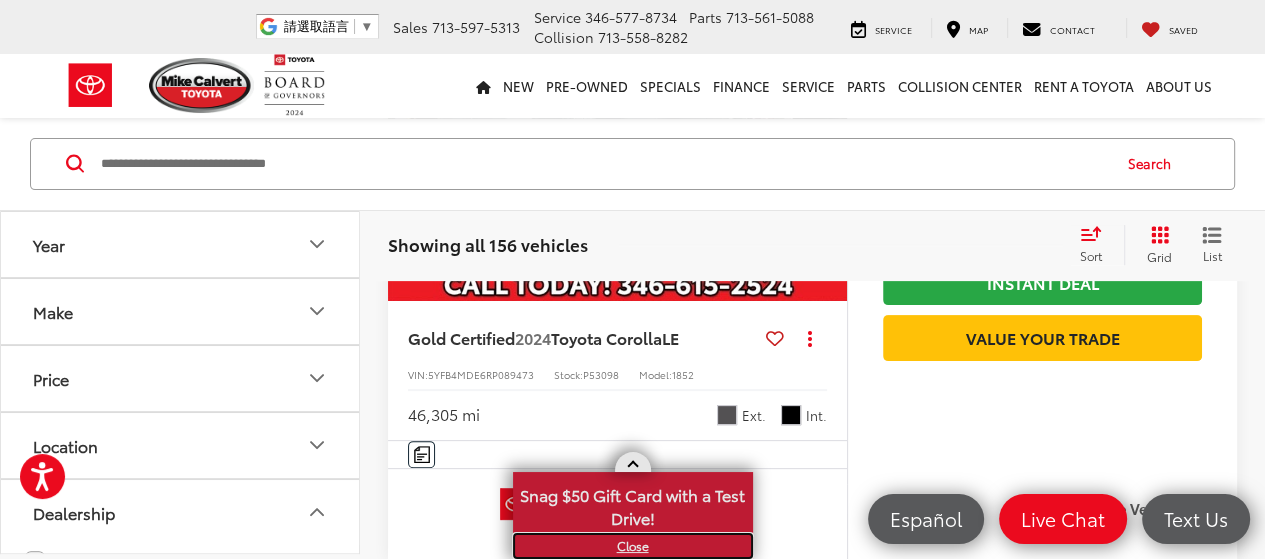 click on "X" at bounding box center [633, 546] 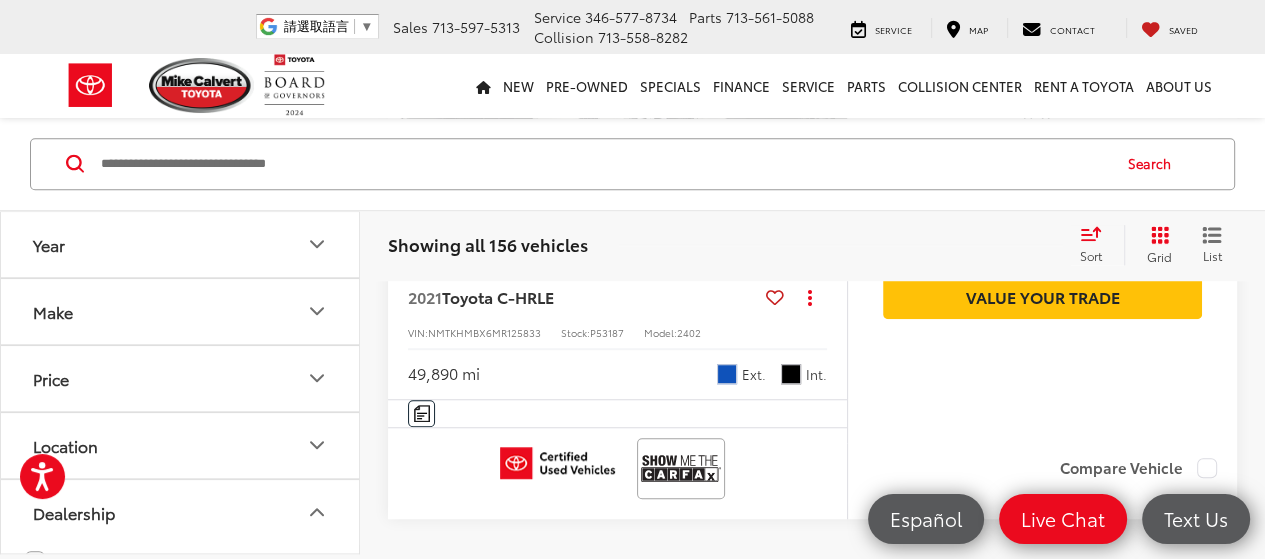 scroll, scrollTop: 7500, scrollLeft: 0, axis: vertical 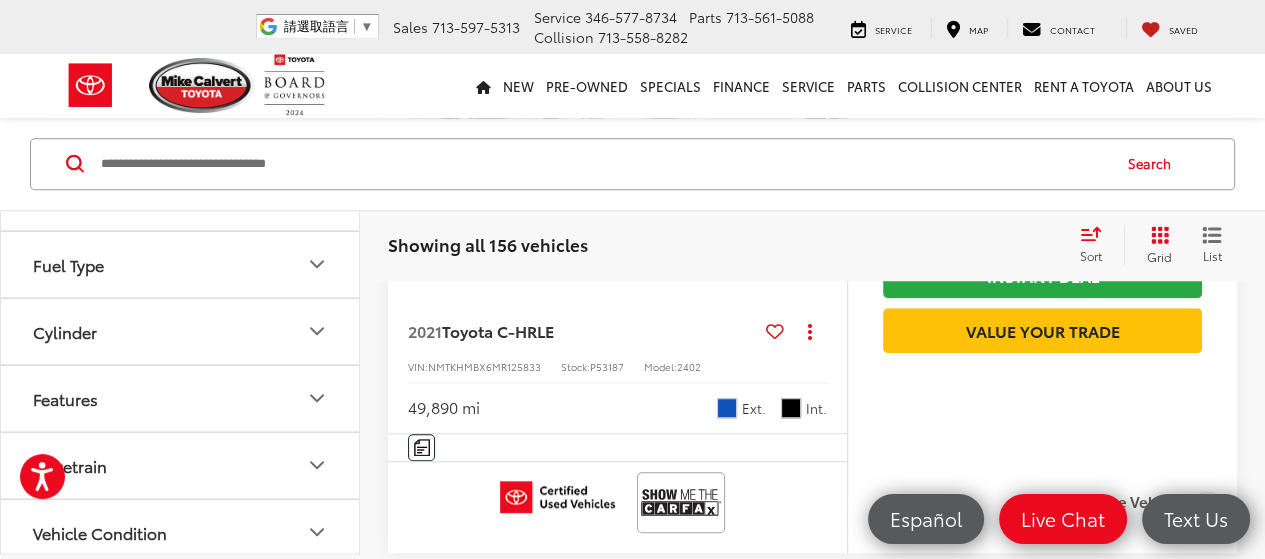 click on "Cylinder" at bounding box center (181, 330) 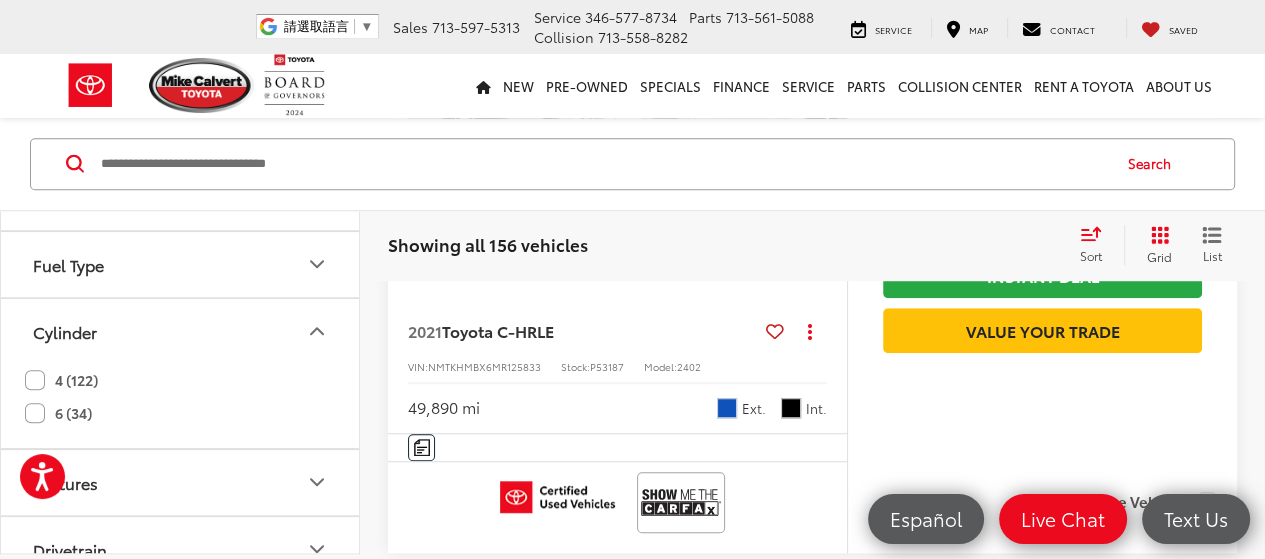 click on "Cylinder" at bounding box center [181, 330] 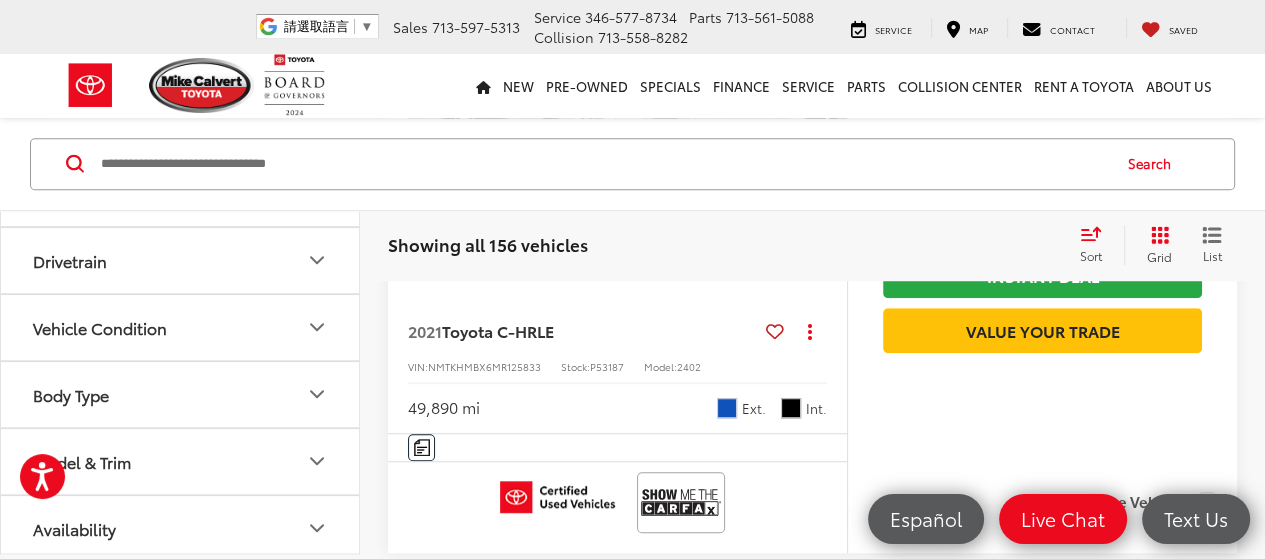 scroll, scrollTop: 706, scrollLeft: 0, axis: vertical 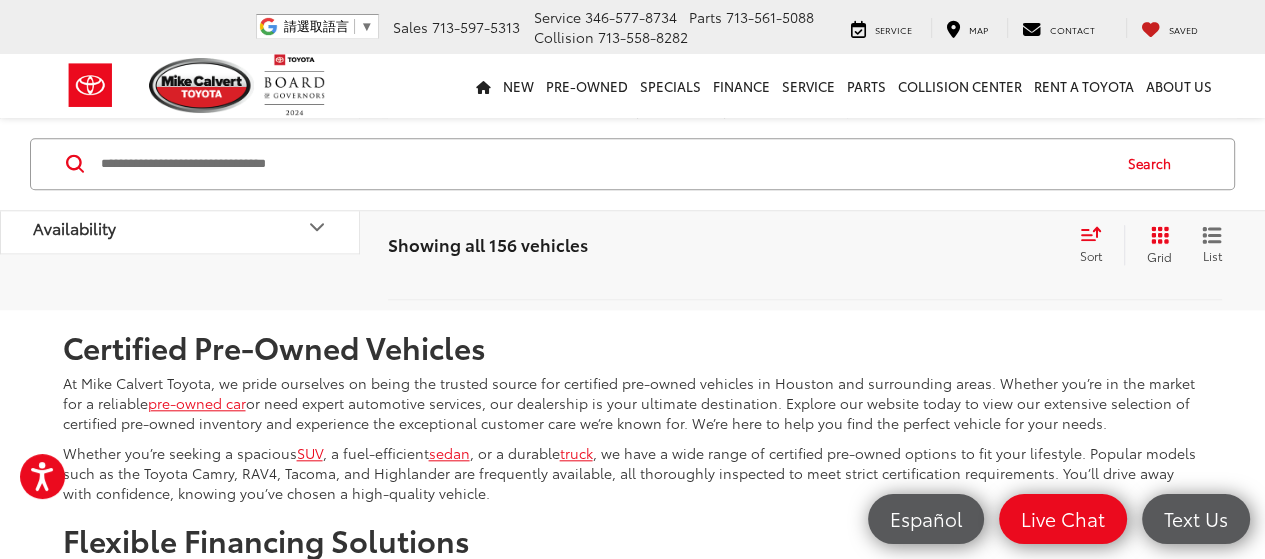 click on "2" at bounding box center (879, 251) 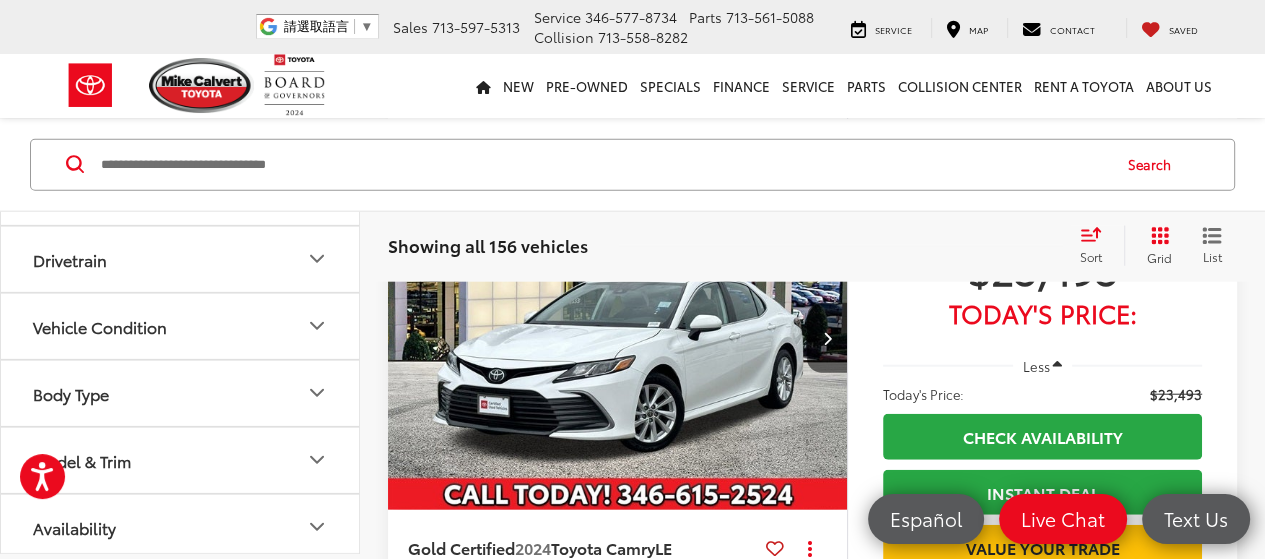 scroll, scrollTop: 4072, scrollLeft: 0, axis: vertical 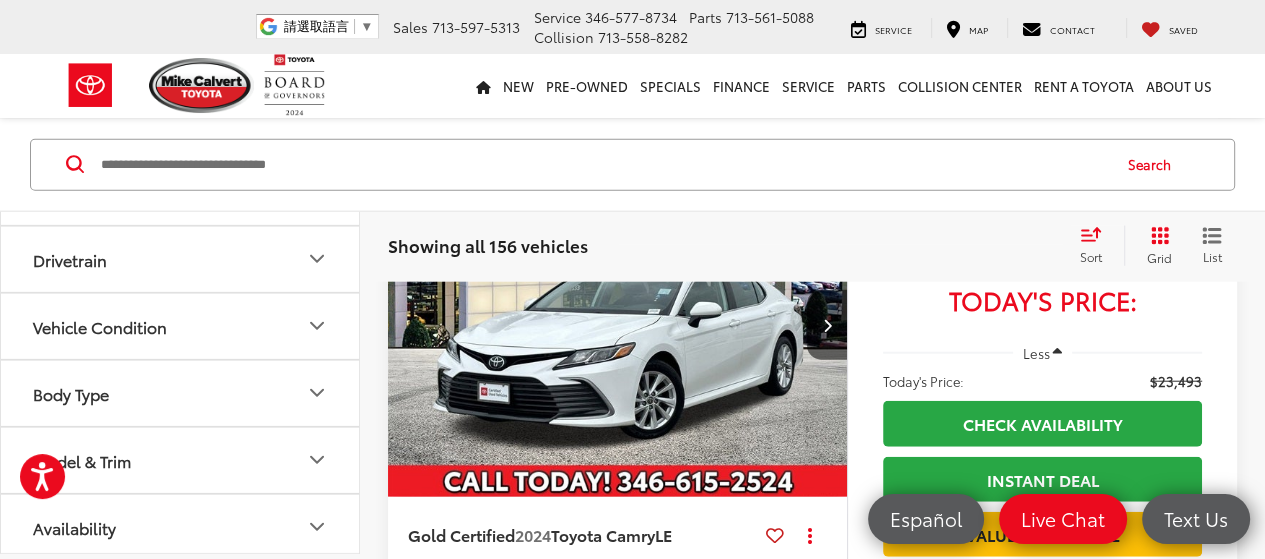 click on "Body Type" at bounding box center (181, 392) 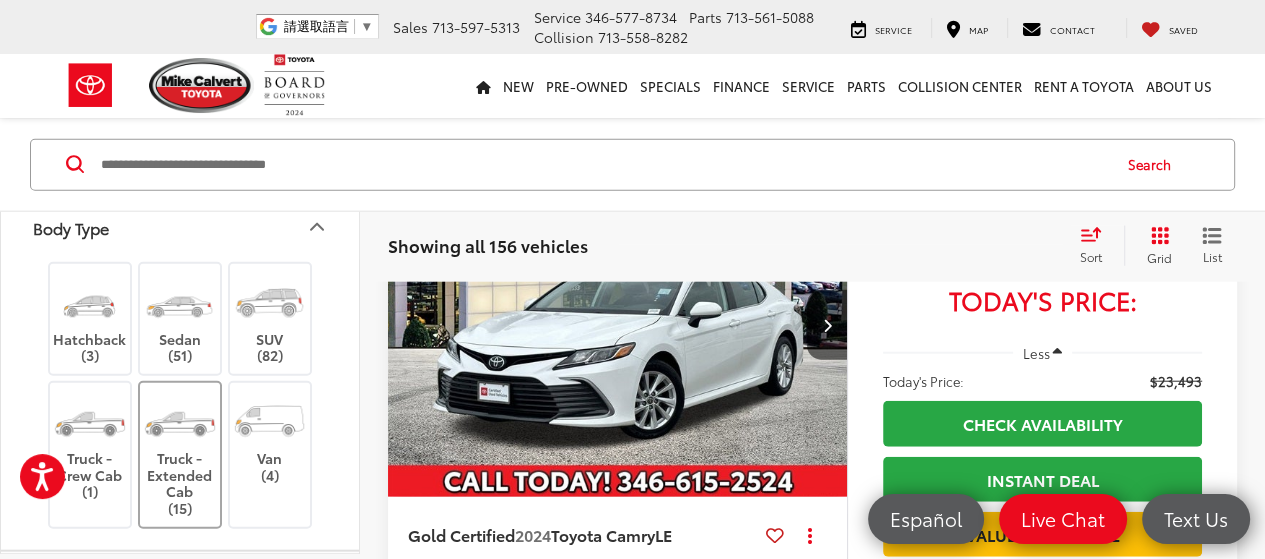 scroll, scrollTop: 906, scrollLeft: 0, axis: vertical 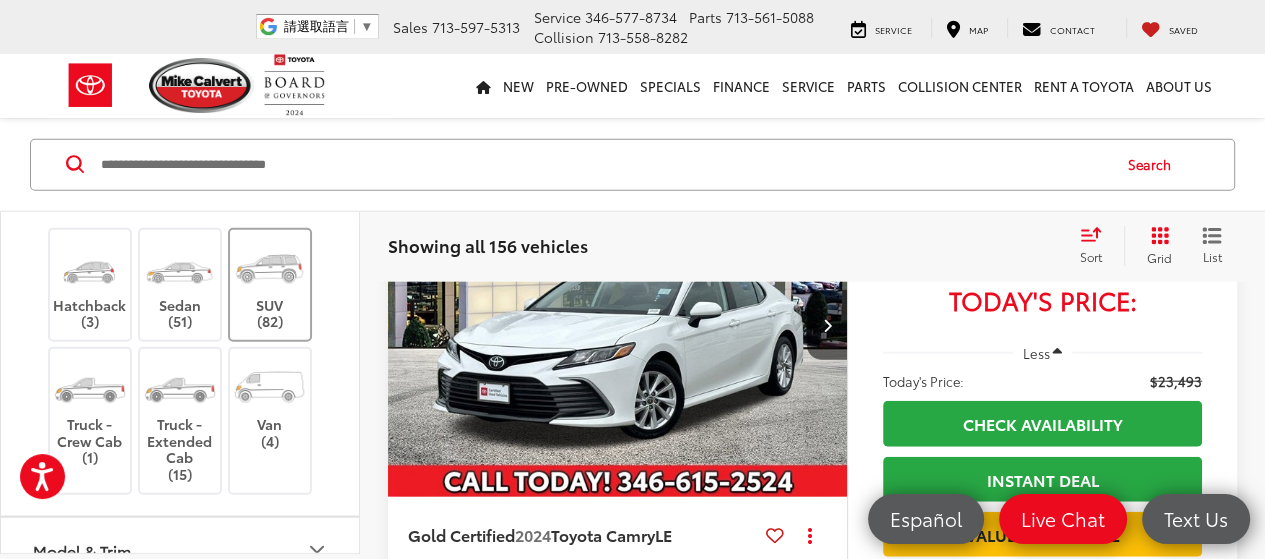 click on "SUV   (82)" at bounding box center [270, 285] 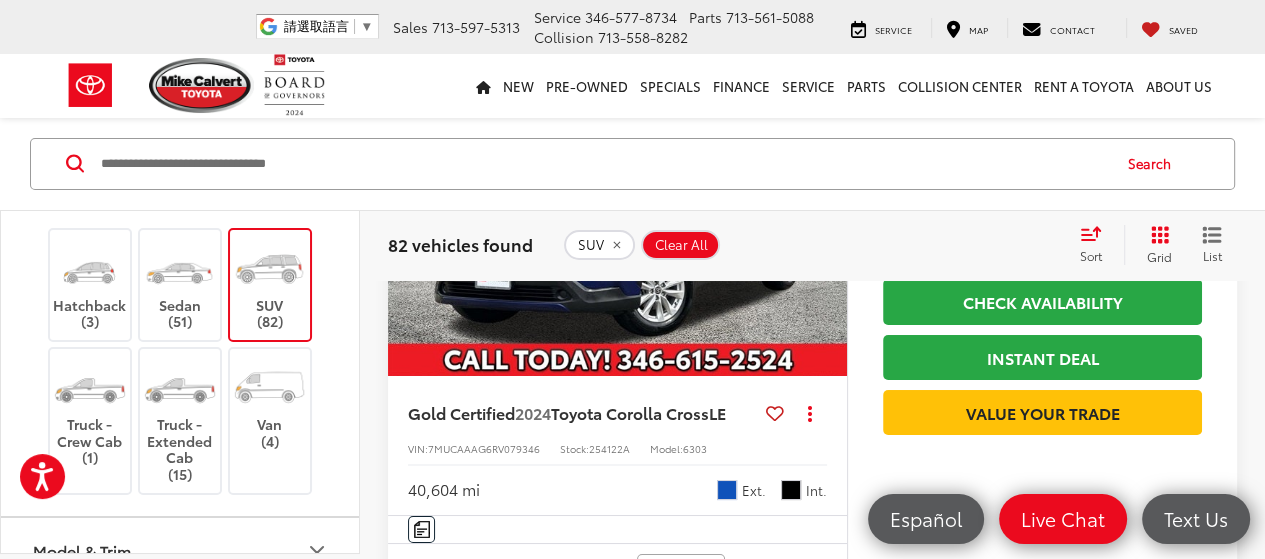 scroll, scrollTop: 6272, scrollLeft: 0, axis: vertical 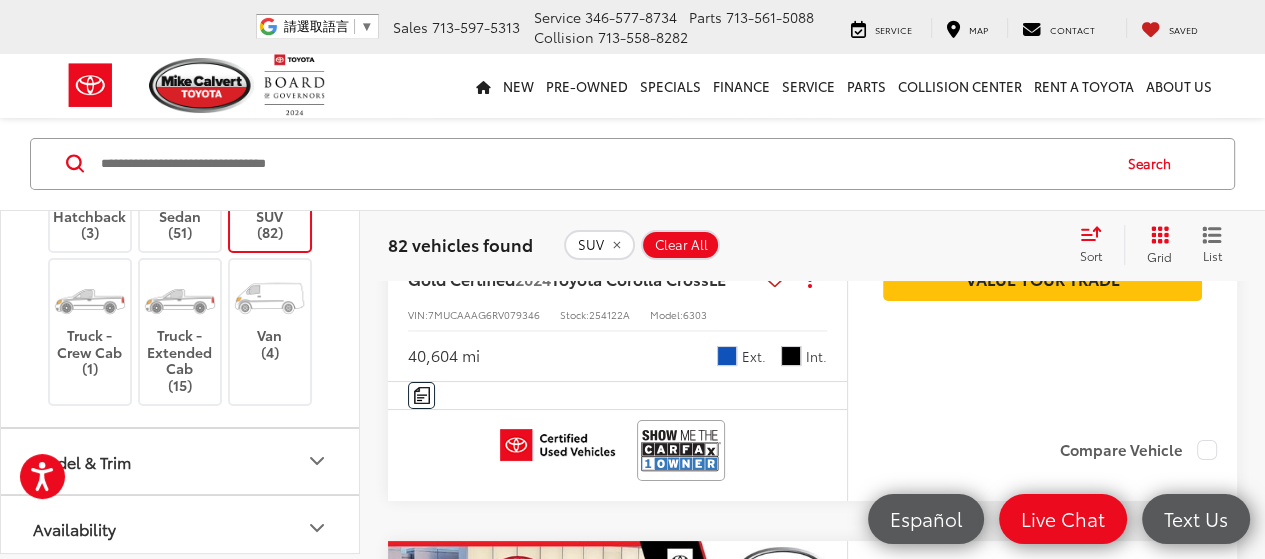 click on "Model & Trim" at bounding box center [181, 460] 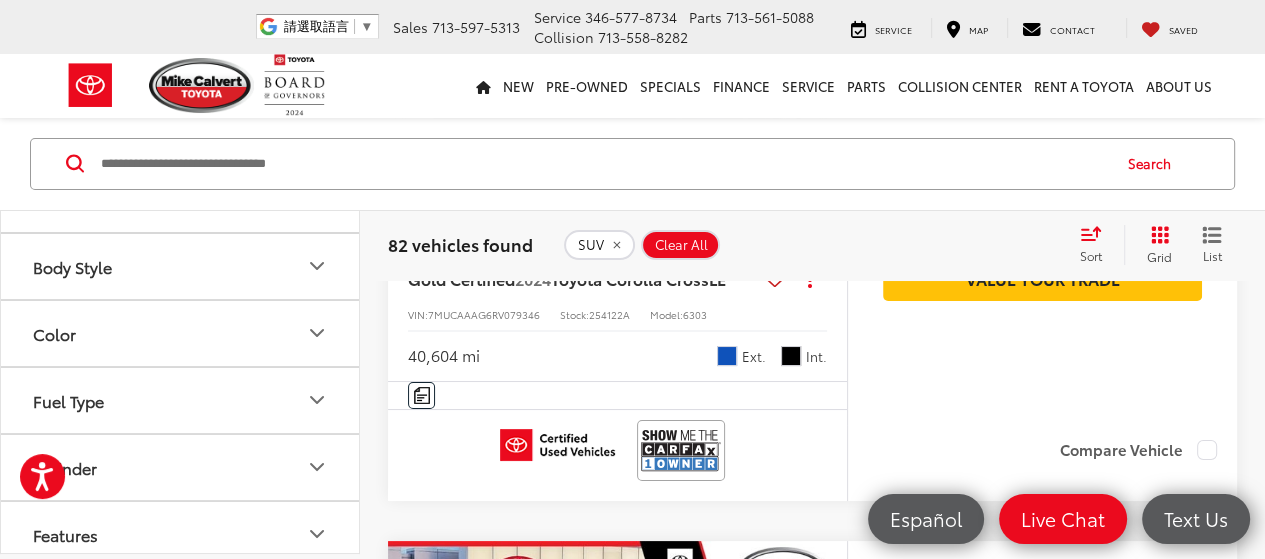 scroll, scrollTop: 95, scrollLeft: 0, axis: vertical 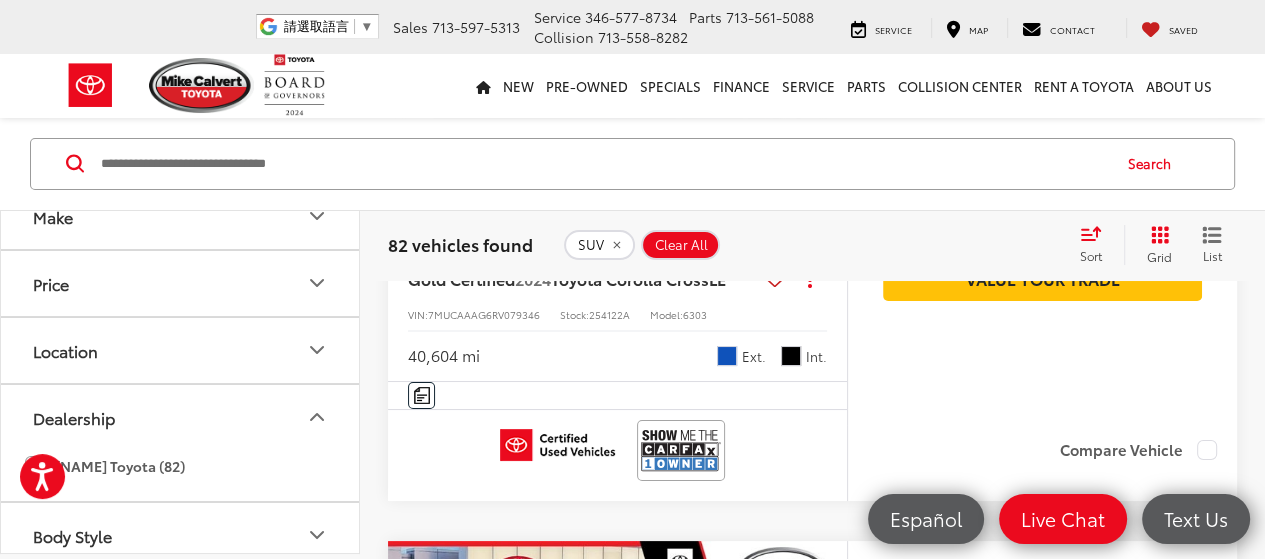 click on "Price" at bounding box center [181, 282] 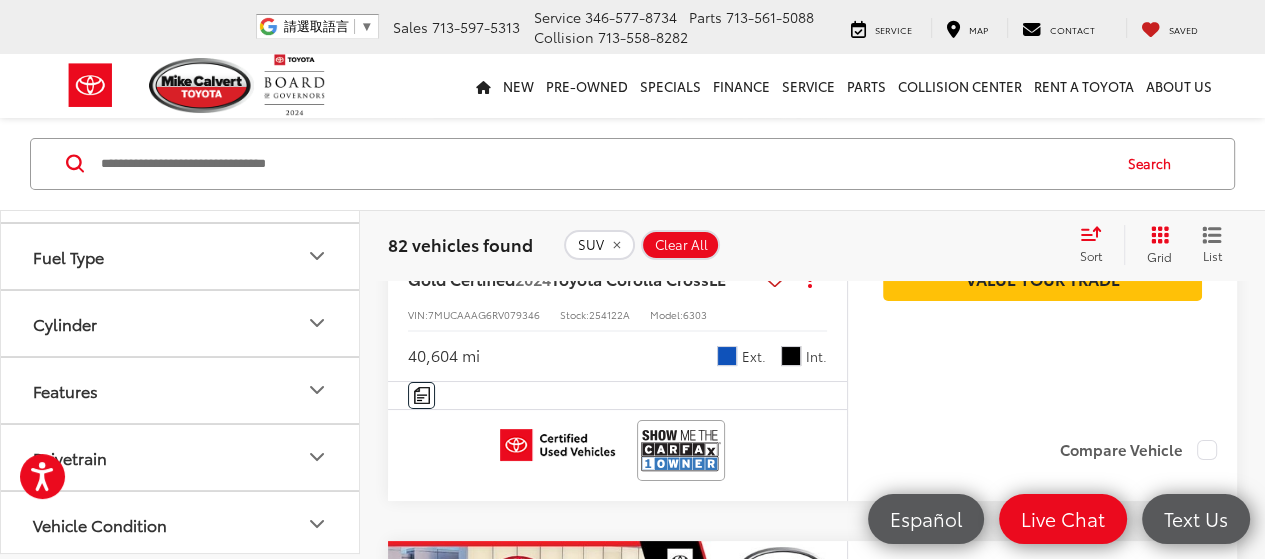 scroll, scrollTop: 800, scrollLeft: 0, axis: vertical 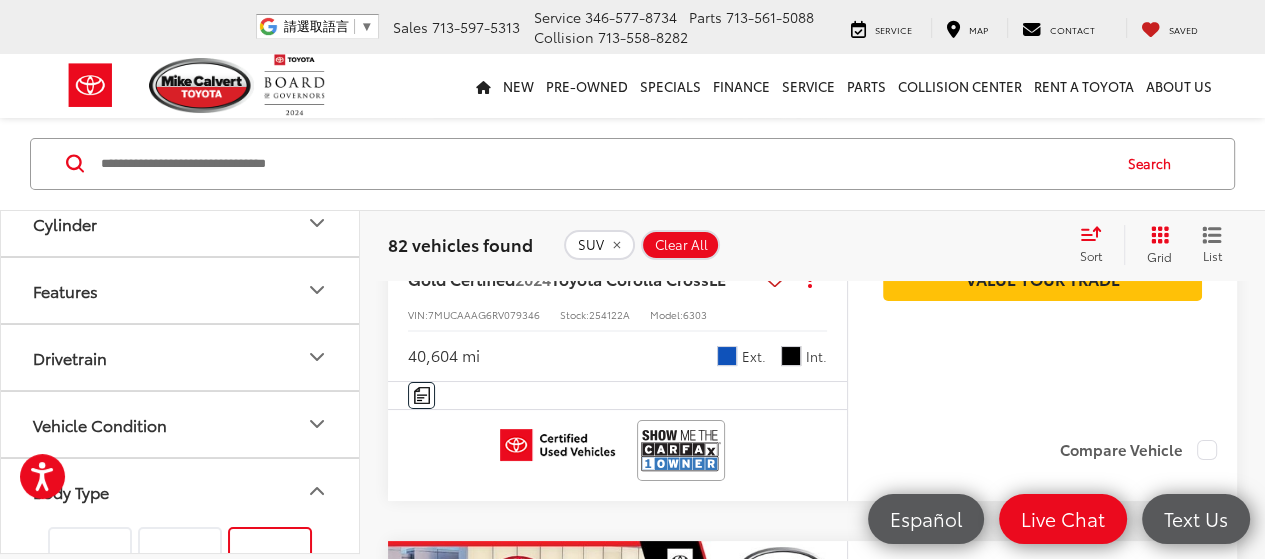 click on "Features" at bounding box center (181, 290) 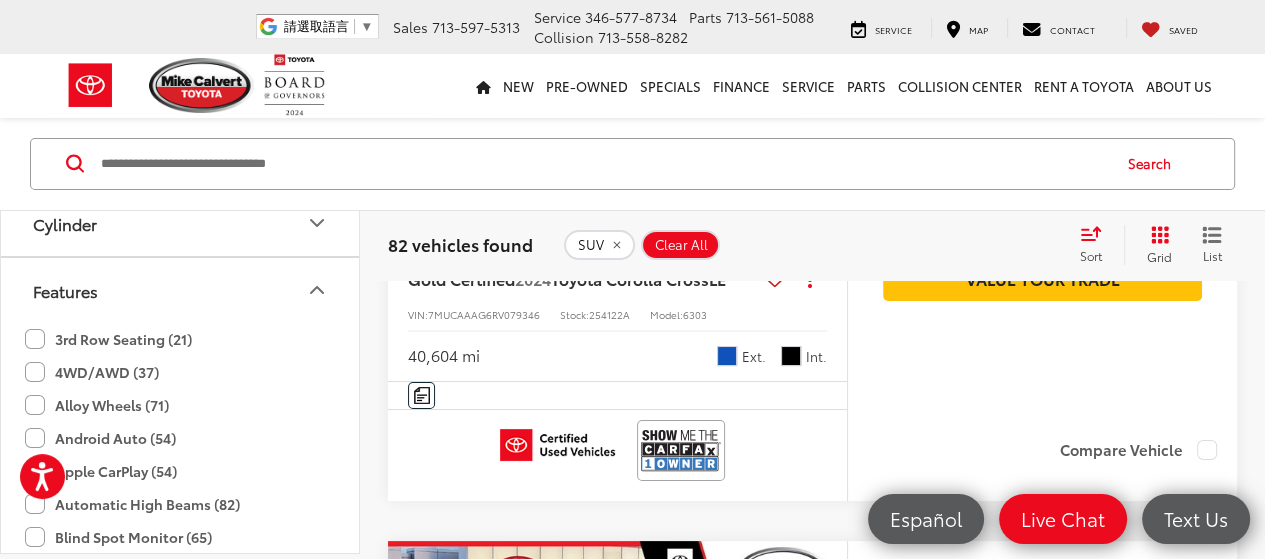 click on "Features" at bounding box center (181, 290) 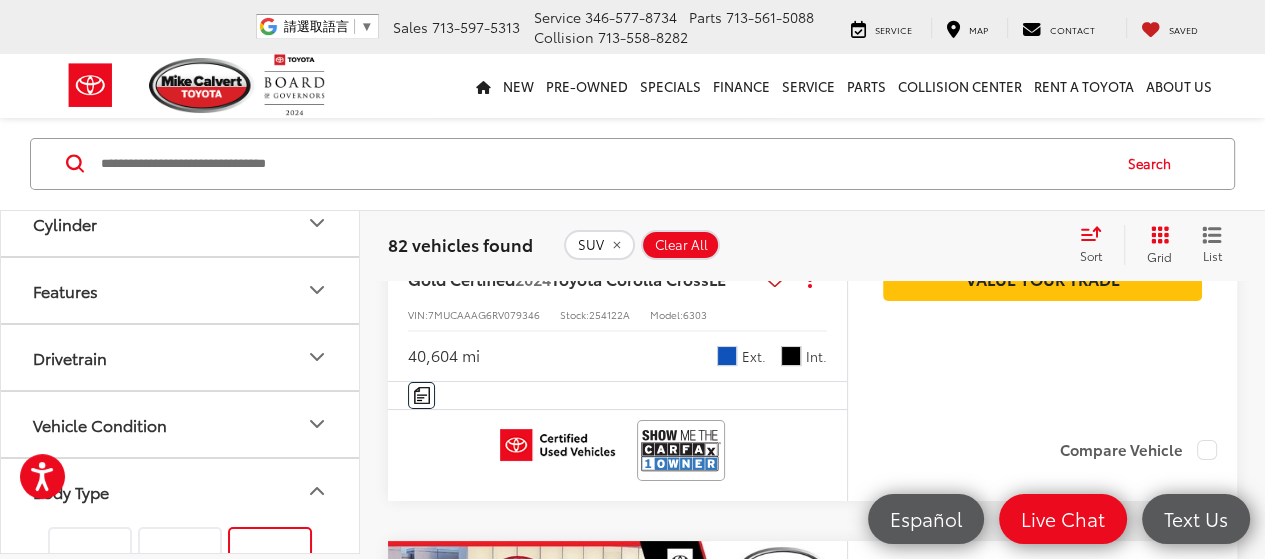 scroll, scrollTop: 900, scrollLeft: 0, axis: vertical 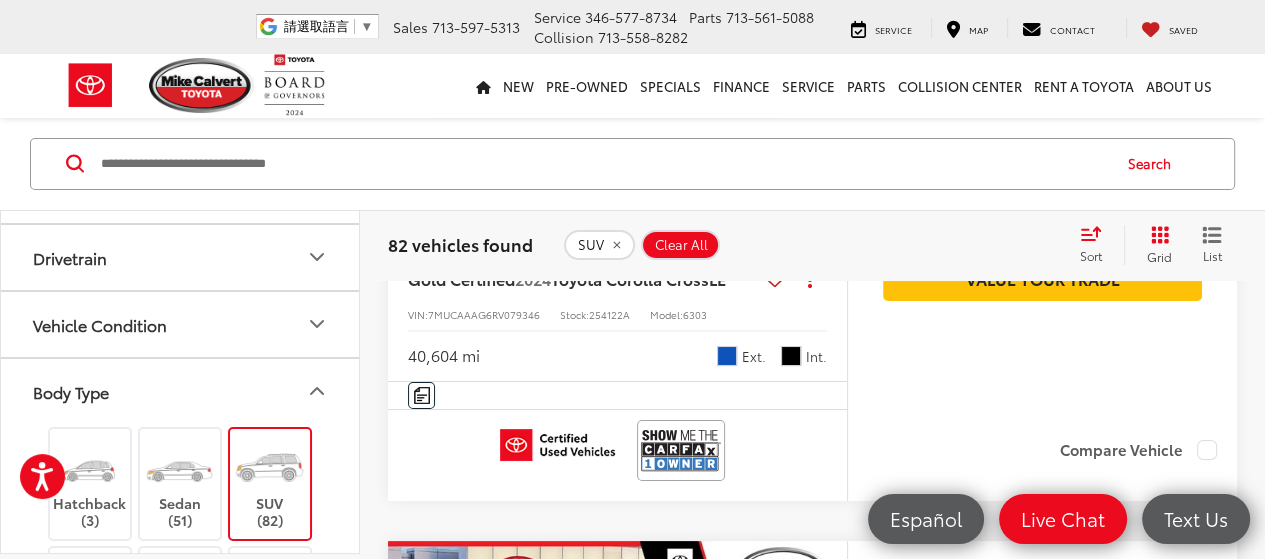 click on "Drivetrain" at bounding box center (181, 257) 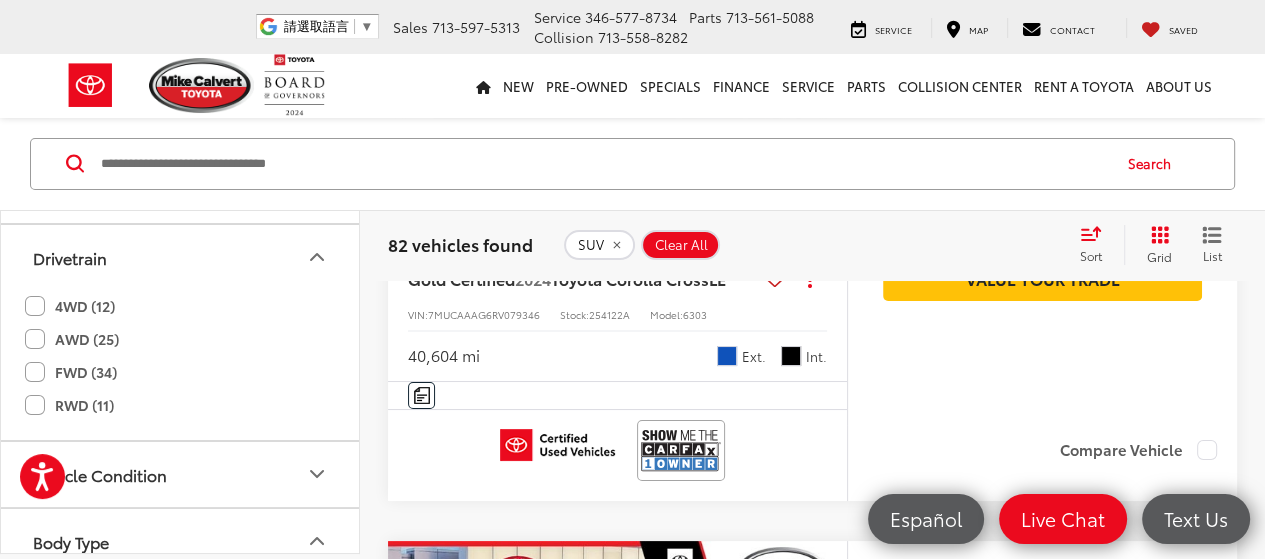 click on "Drivetrain" at bounding box center [181, 257] 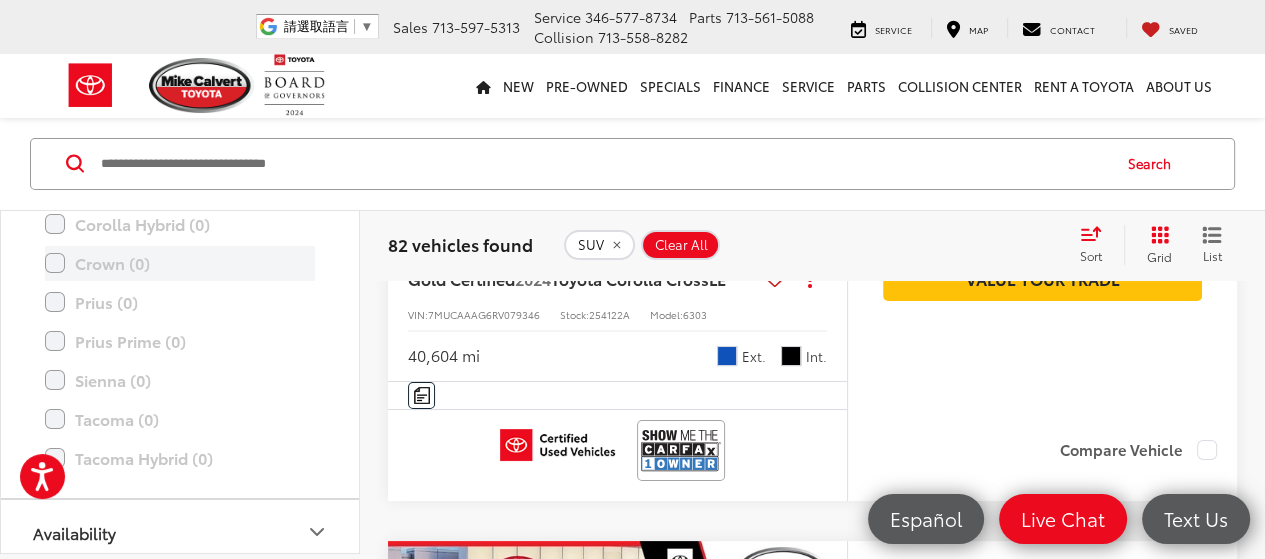 scroll, scrollTop: 1924, scrollLeft: 0, axis: vertical 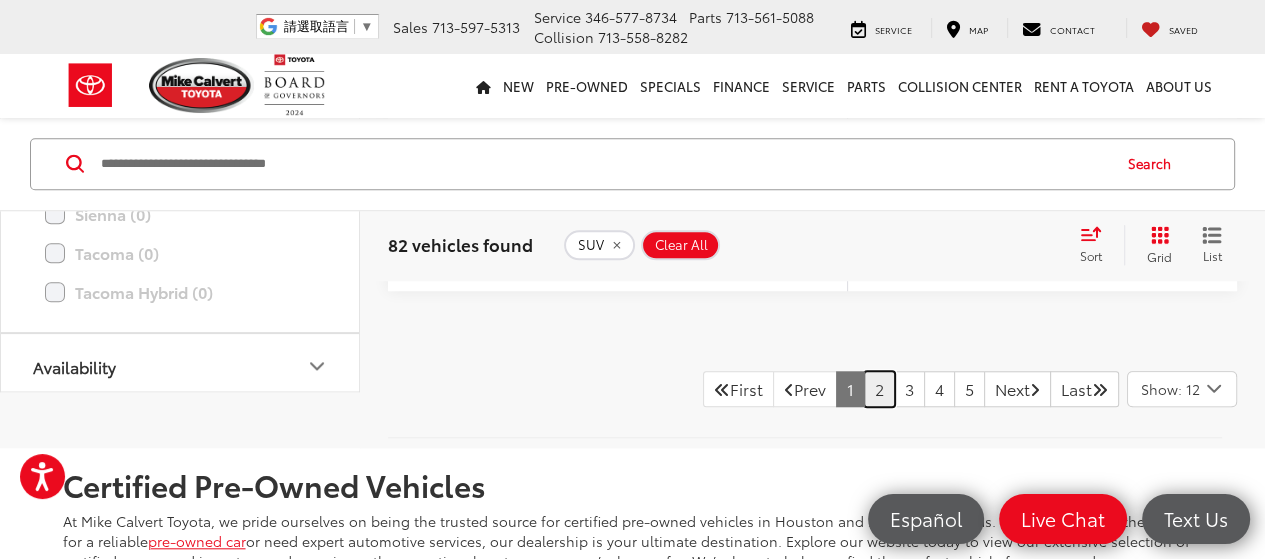 click on "2" at bounding box center [879, 389] 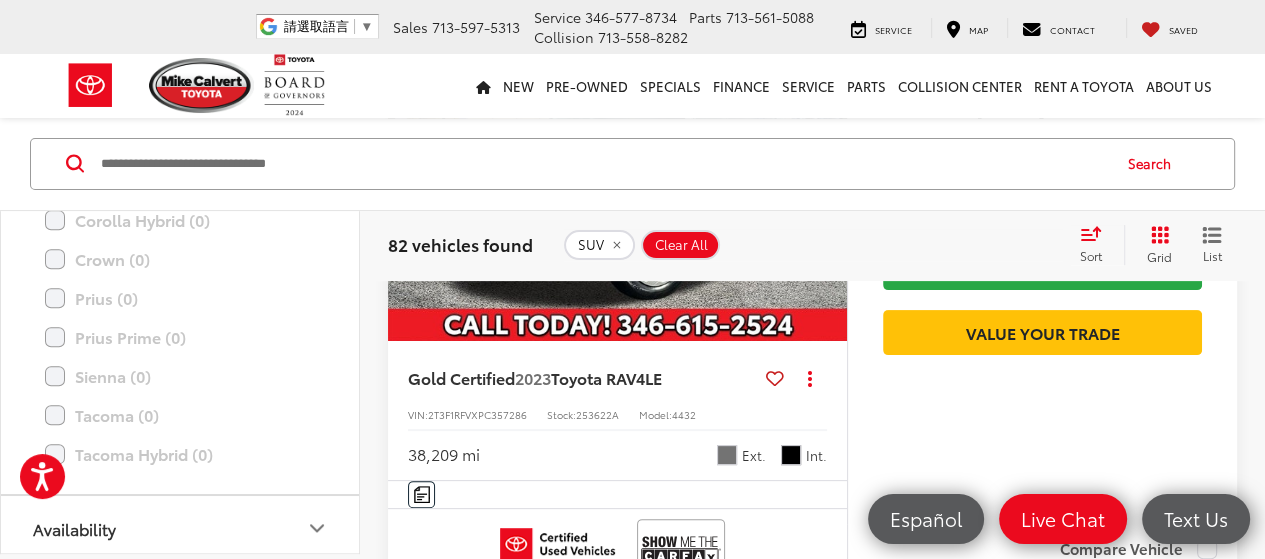 scroll, scrollTop: 372, scrollLeft: 0, axis: vertical 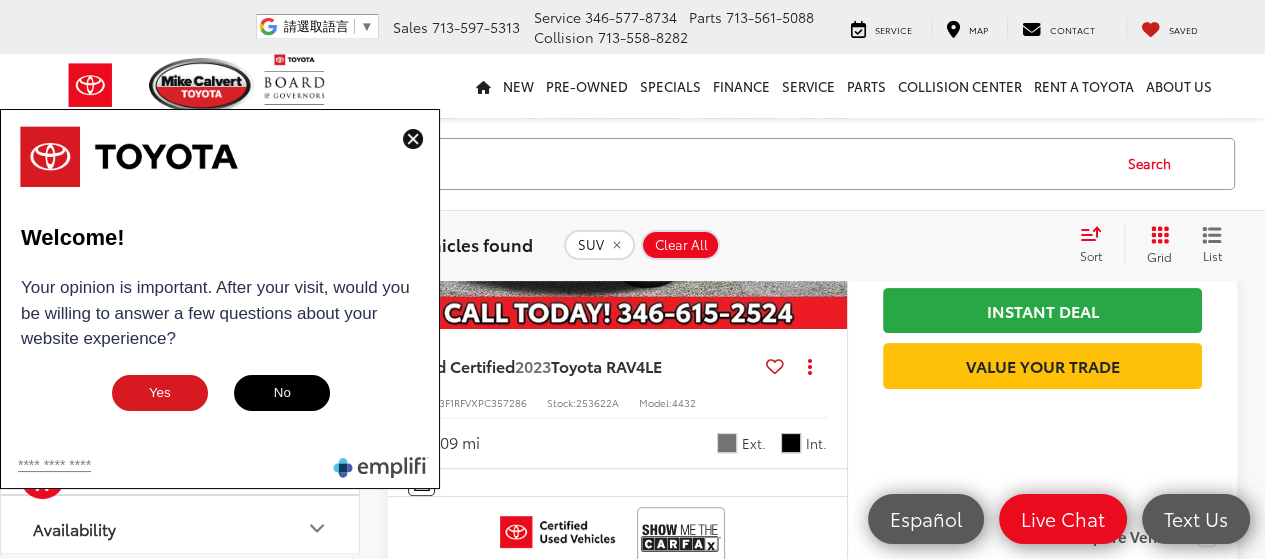 click at bounding box center (413, 139) 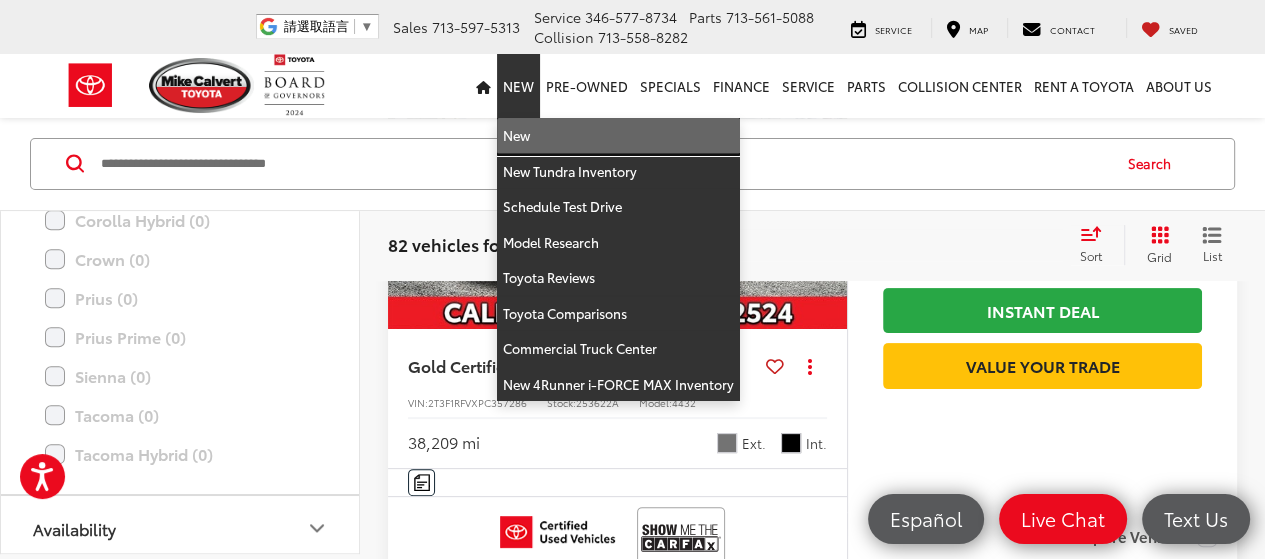 click on "New" at bounding box center [618, 136] 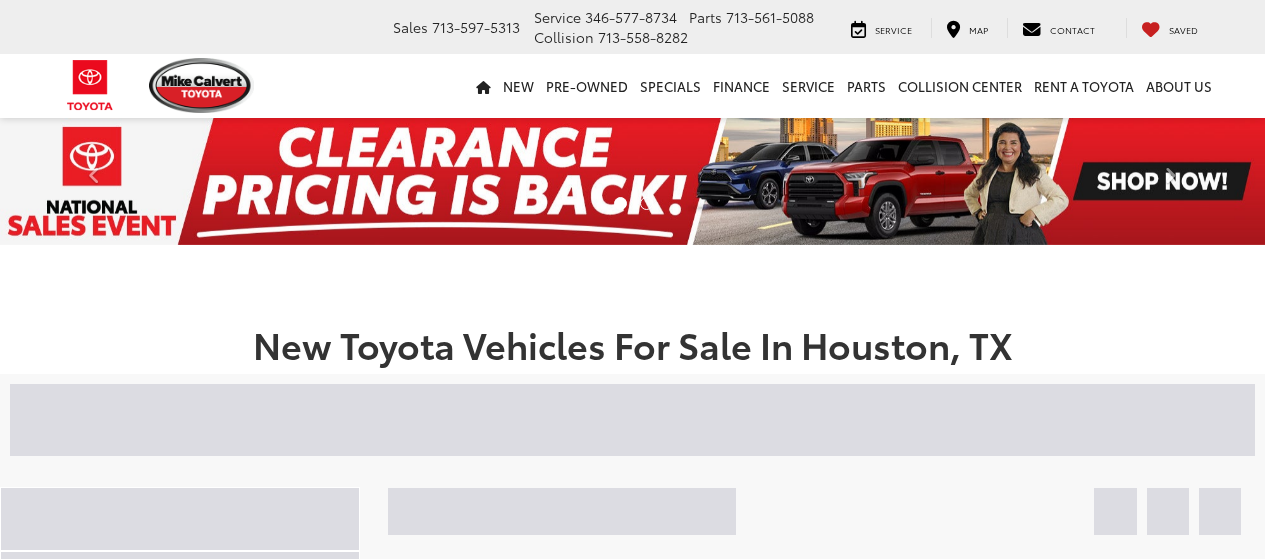 scroll, scrollTop: 0, scrollLeft: 0, axis: both 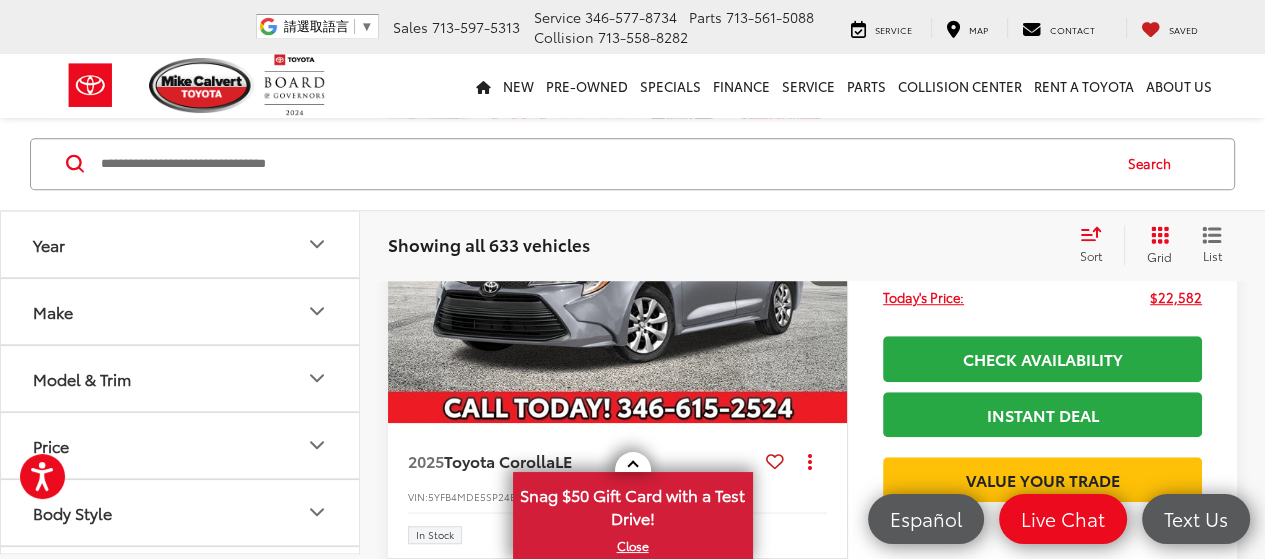click on "Make" at bounding box center (181, 310) 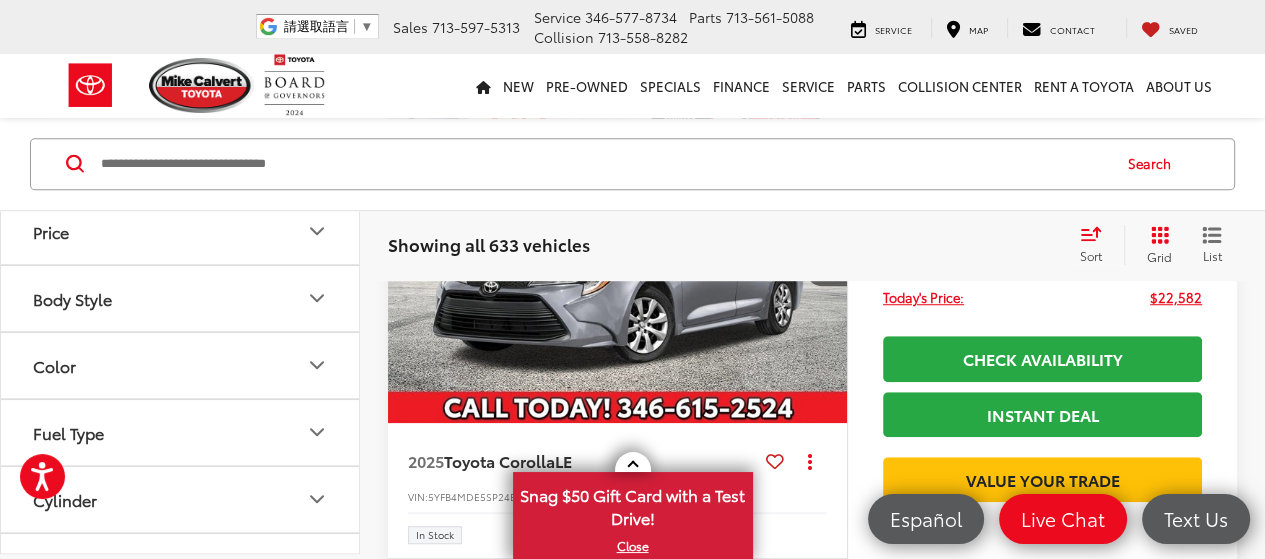 scroll, scrollTop: 300, scrollLeft: 0, axis: vertical 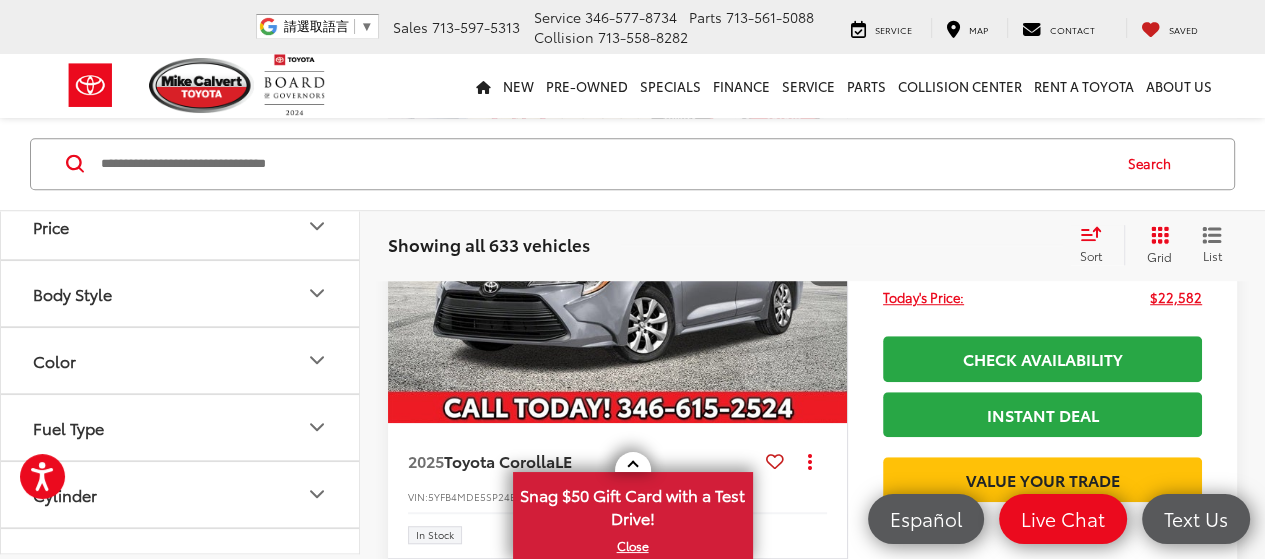 click on "Model & Trim" at bounding box center (181, 158) 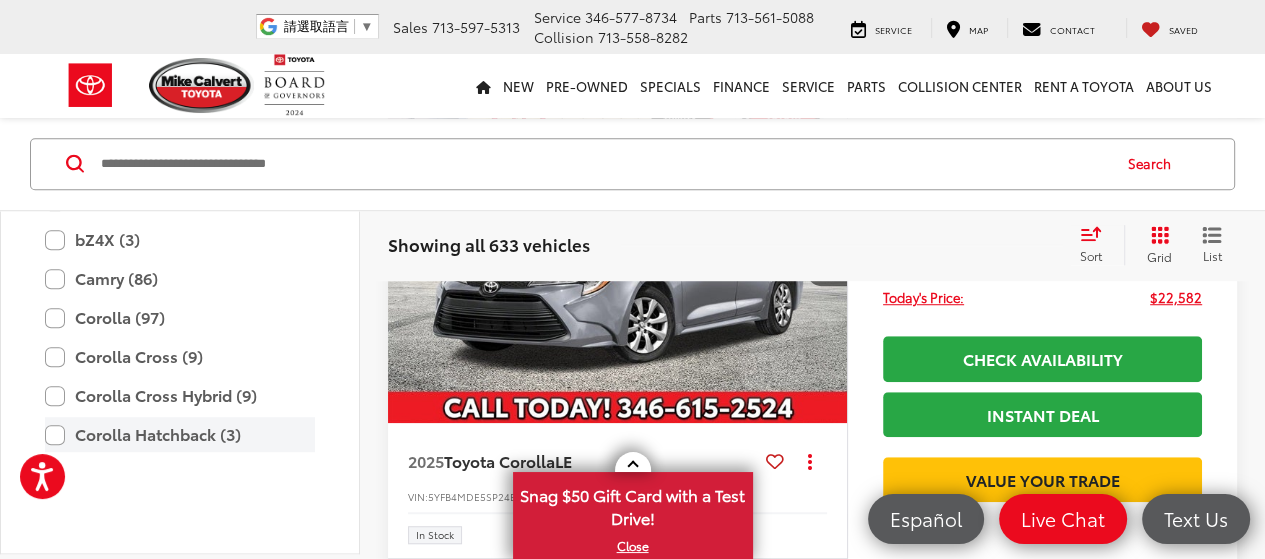 scroll, scrollTop: 400, scrollLeft: 0, axis: vertical 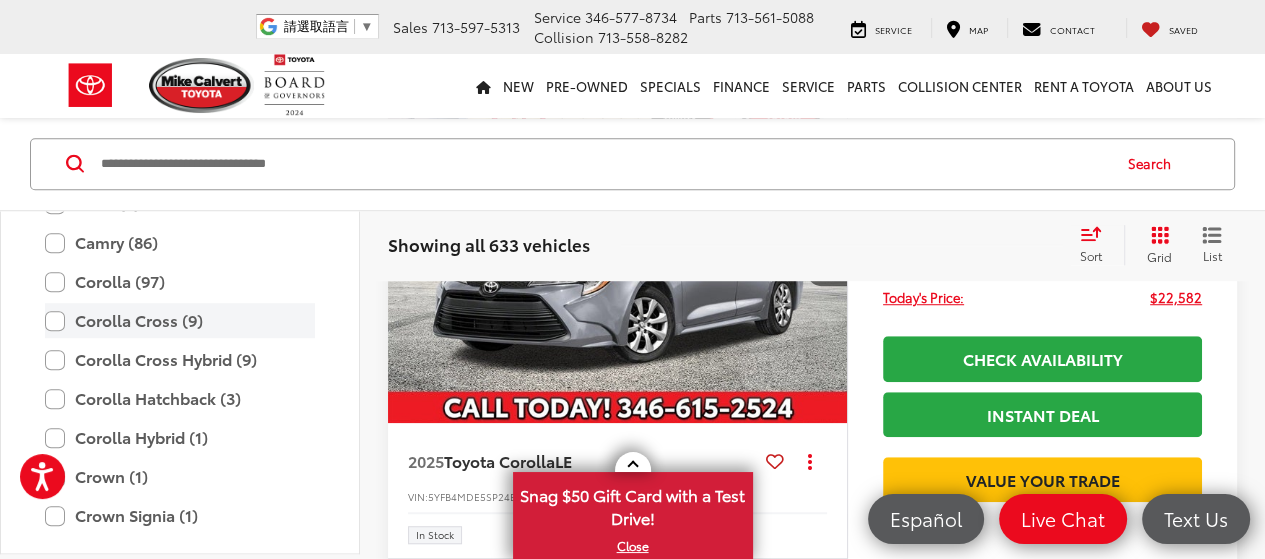 click on "Corolla Cross (9)" at bounding box center [180, 320] 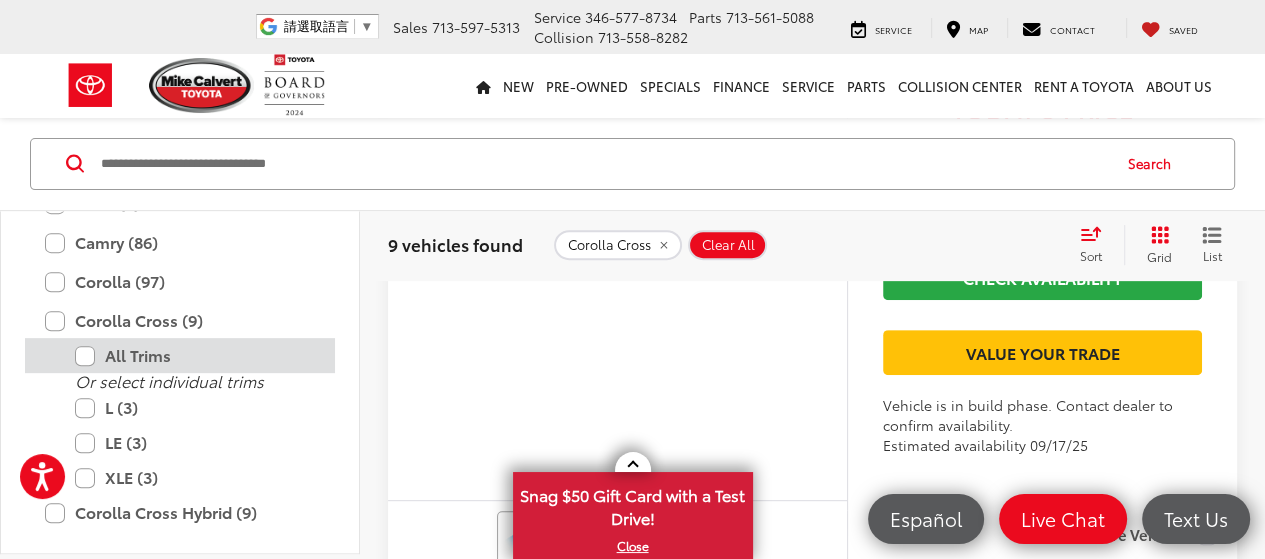 scroll, scrollTop: 656, scrollLeft: 0, axis: vertical 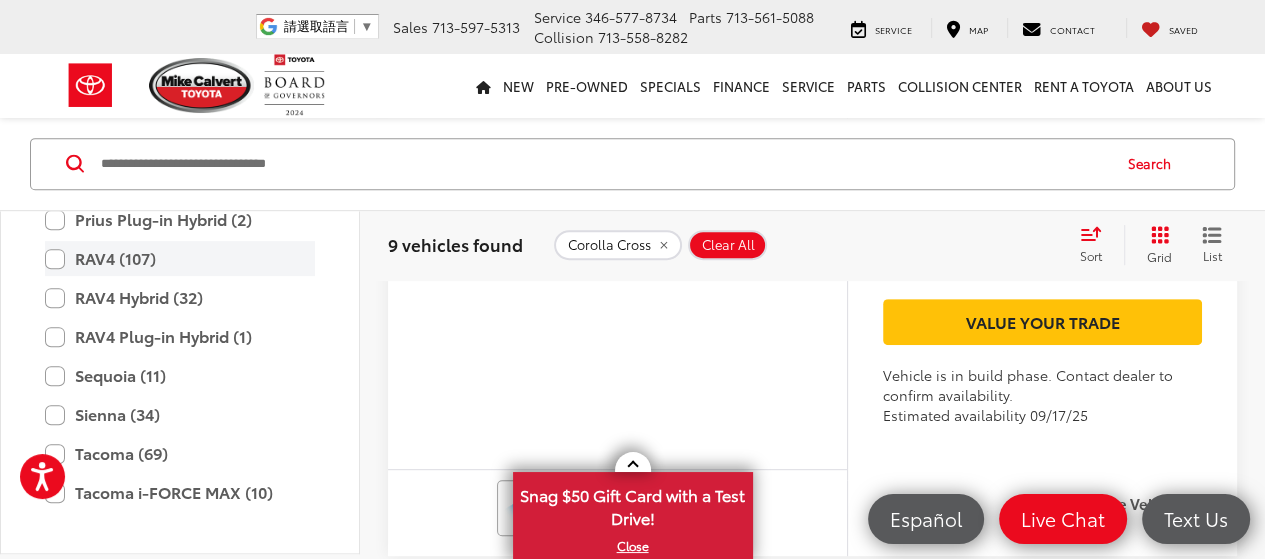 click on "RAV4 (107)" at bounding box center [180, 258] 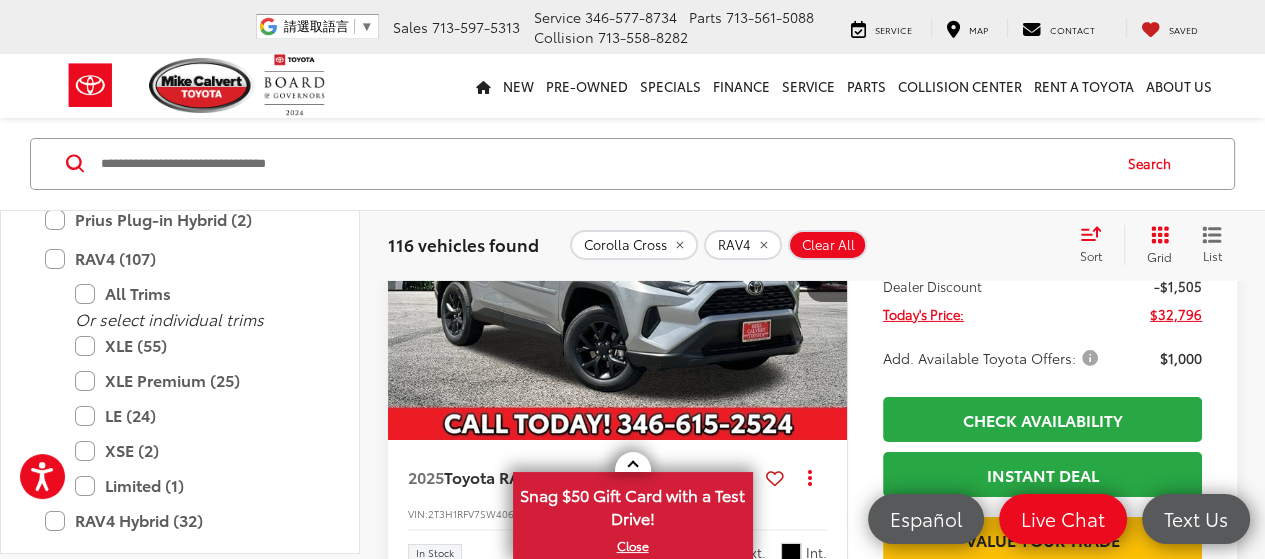scroll, scrollTop: 5656, scrollLeft: 0, axis: vertical 